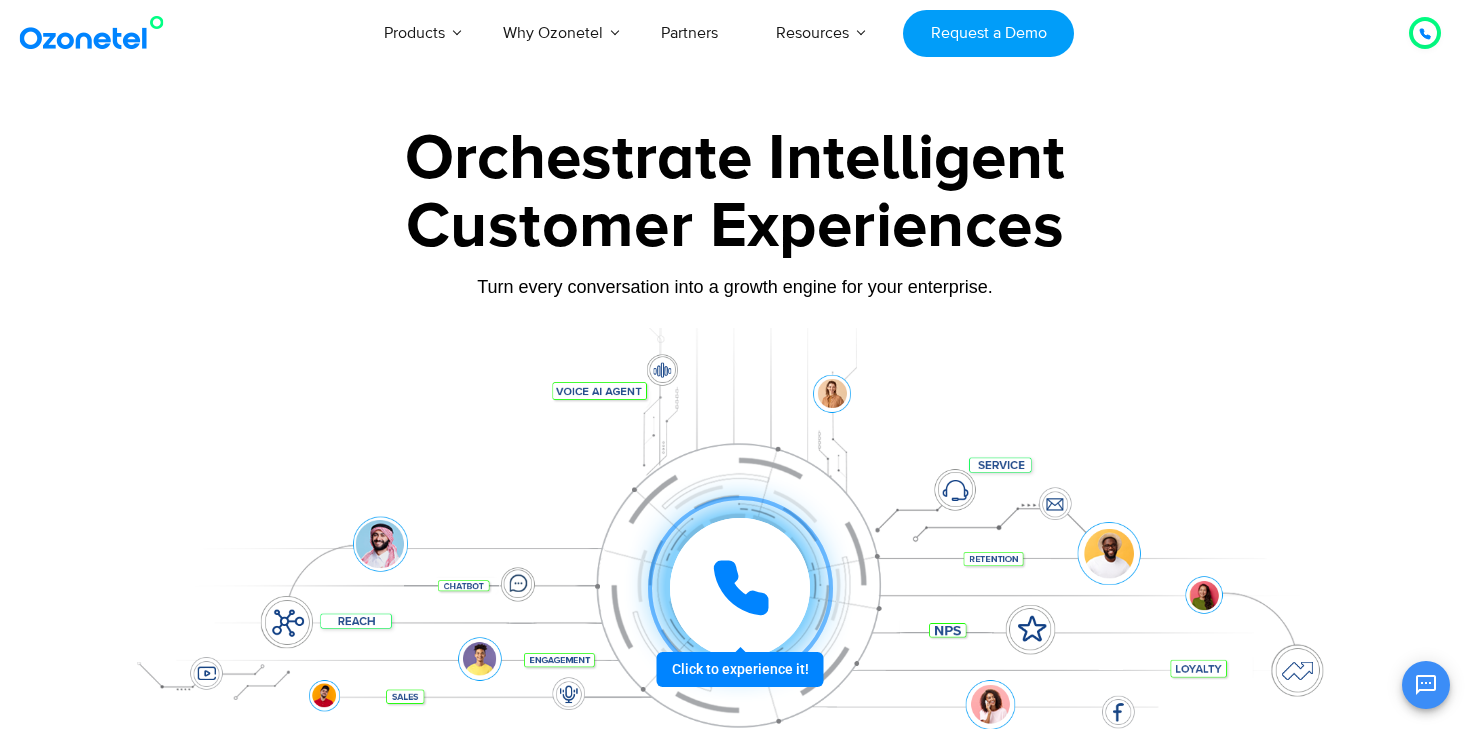 scroll, scrollTop: 0, scrollLeft: 0, axis: both 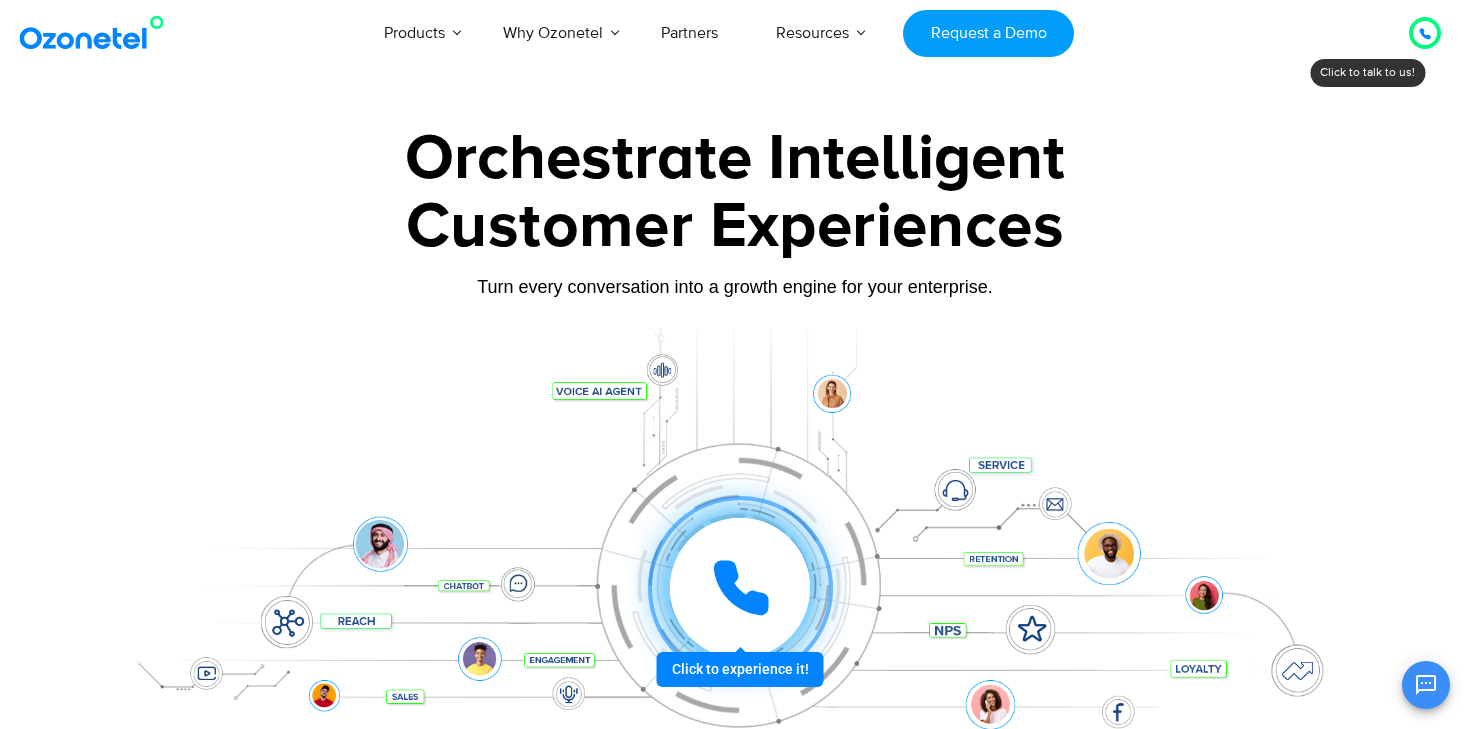 click 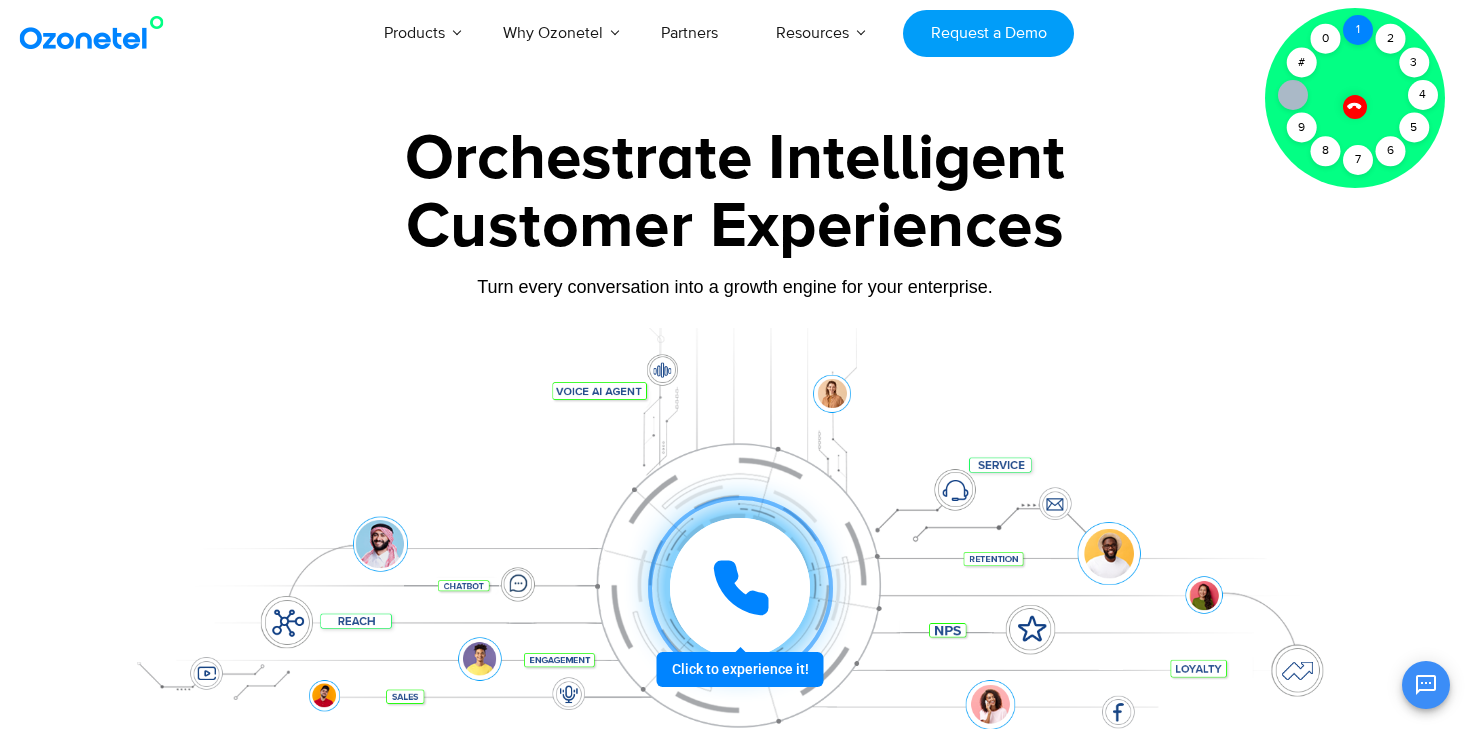click on "1" at bounding box center [1358, 30] 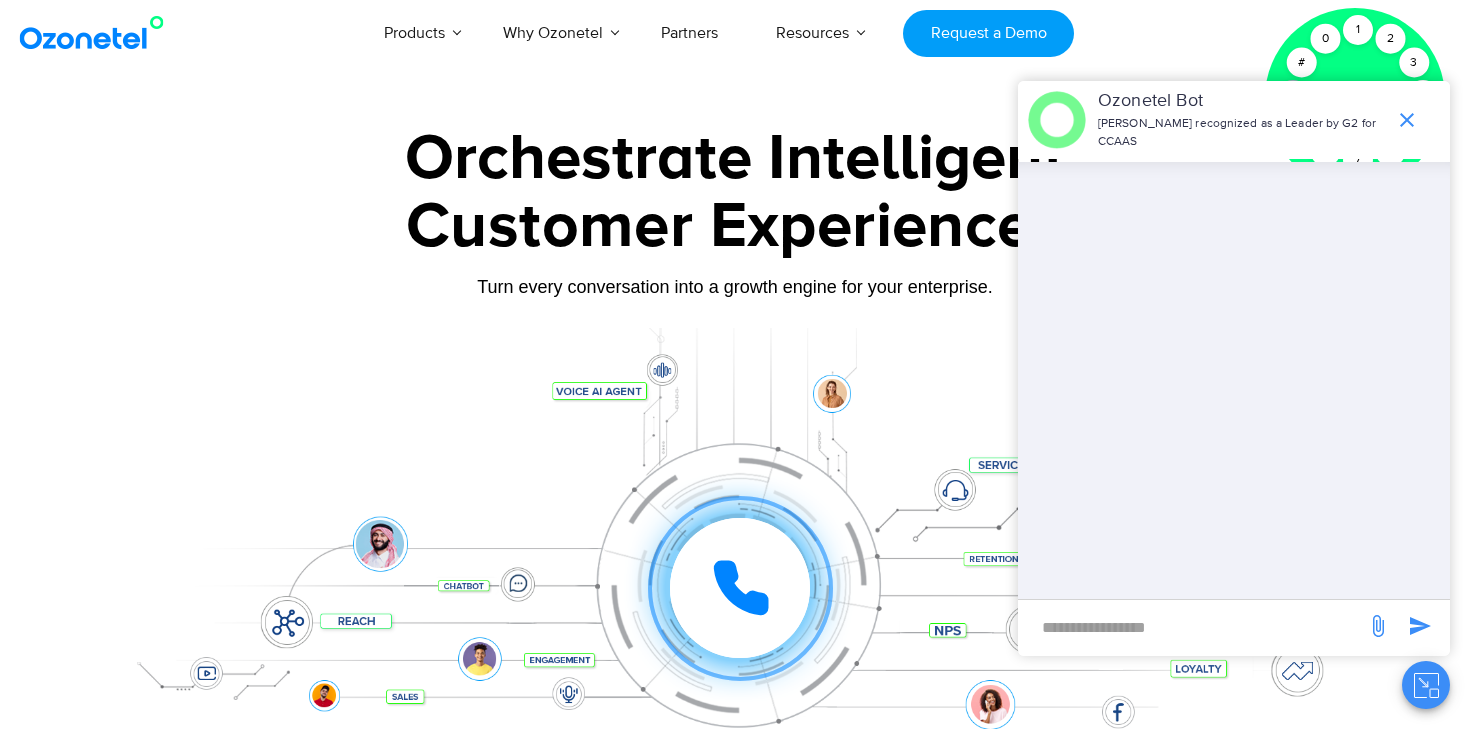 click at bounding box center [1192, 627] 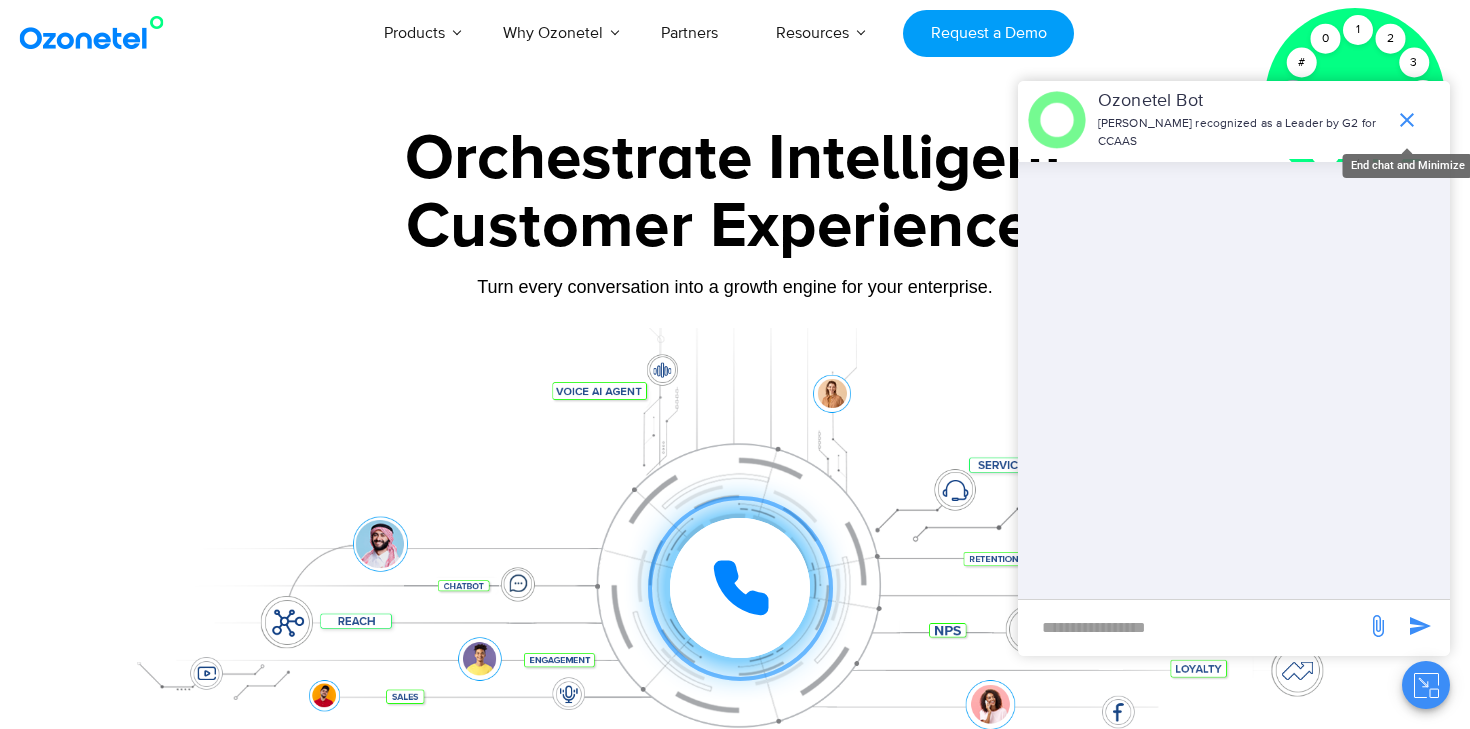 click 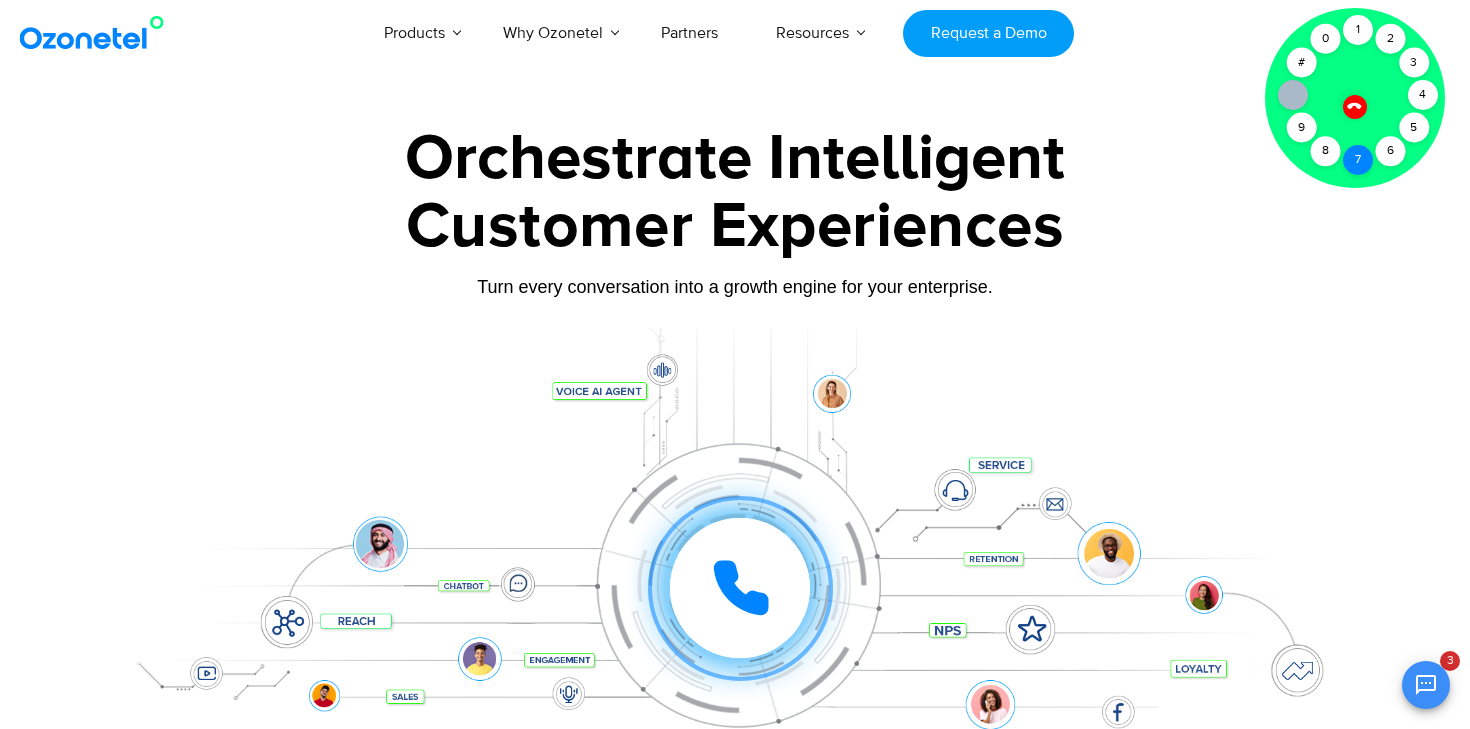 scroll, scrollTop: 292, scrollLeft: 0, axis: vertical 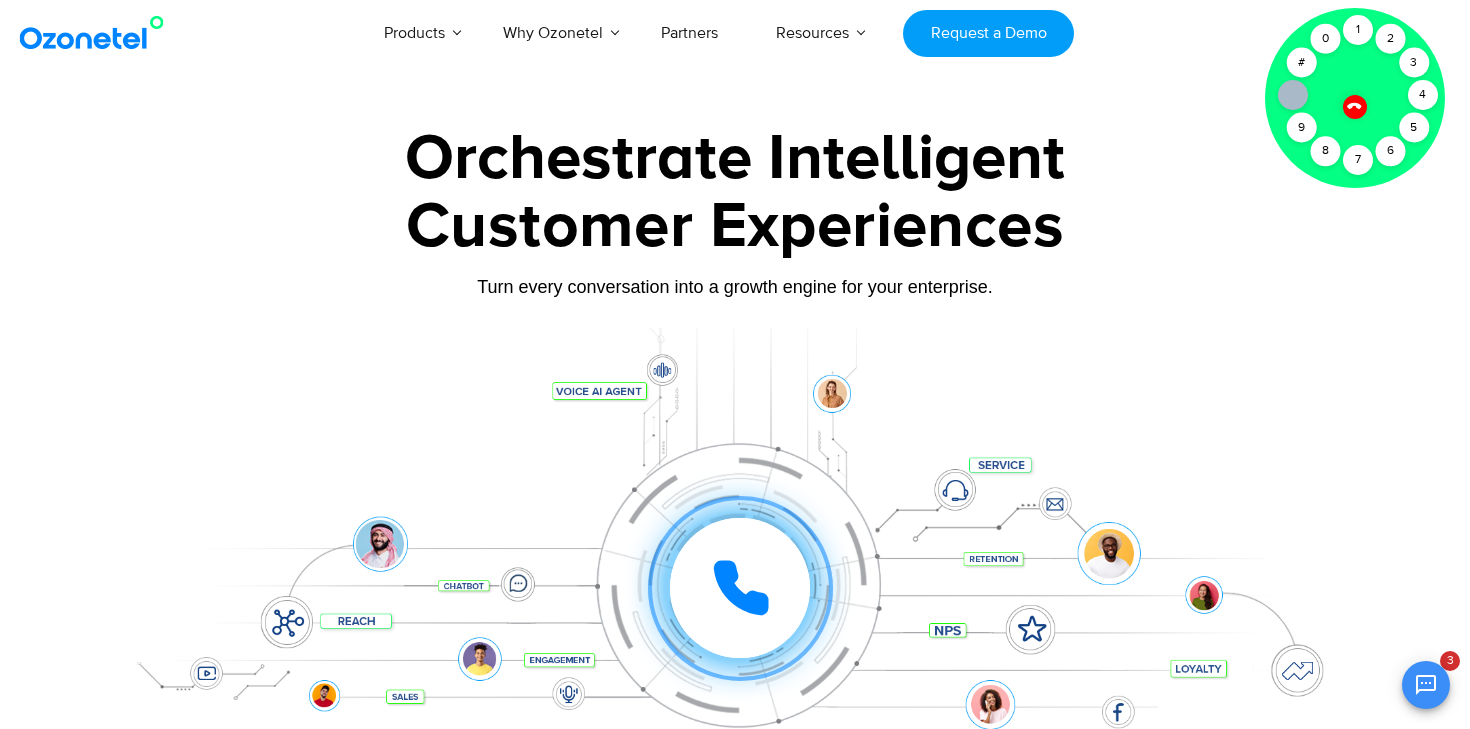 click 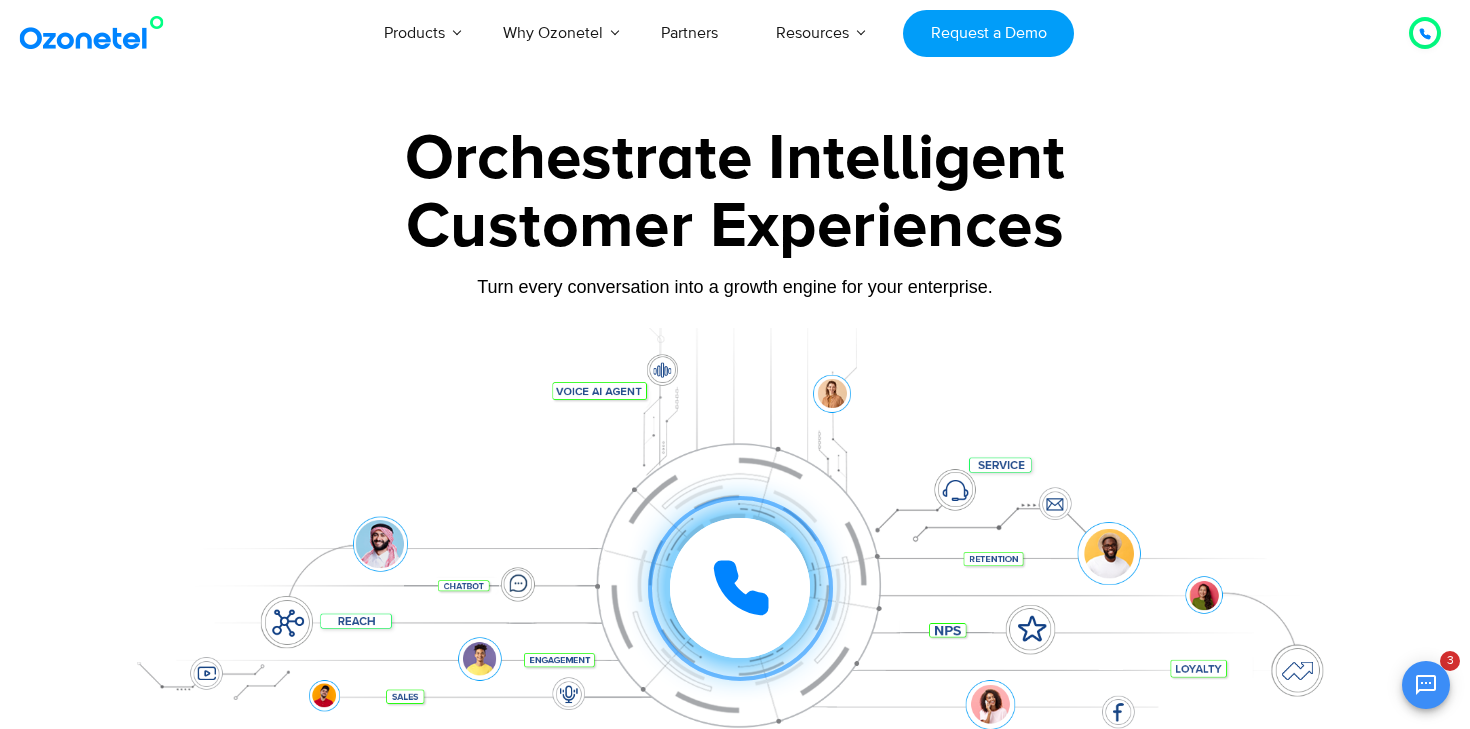click at bounding box center [1425, 33] 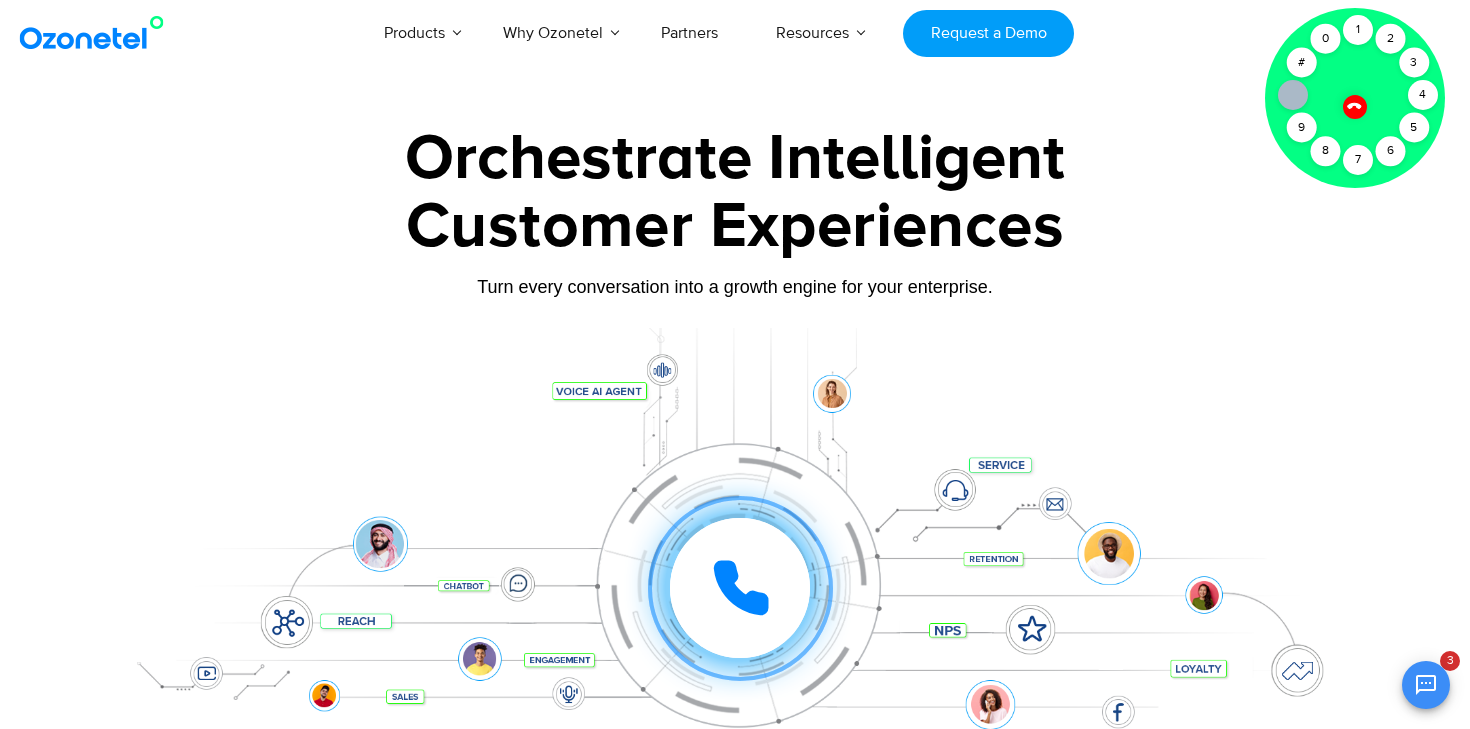 click on "USA : +1-408-440-54451-408-440-5445
INDIA : 1800-123-150150
Click to talk to us!
Call connected
1 2 3 4 5 6 7 8 9 # 0
Products
AI & CX
Voice AI Agents
Agent Assist
Quality Audits" at bounding box center (735, 5877) 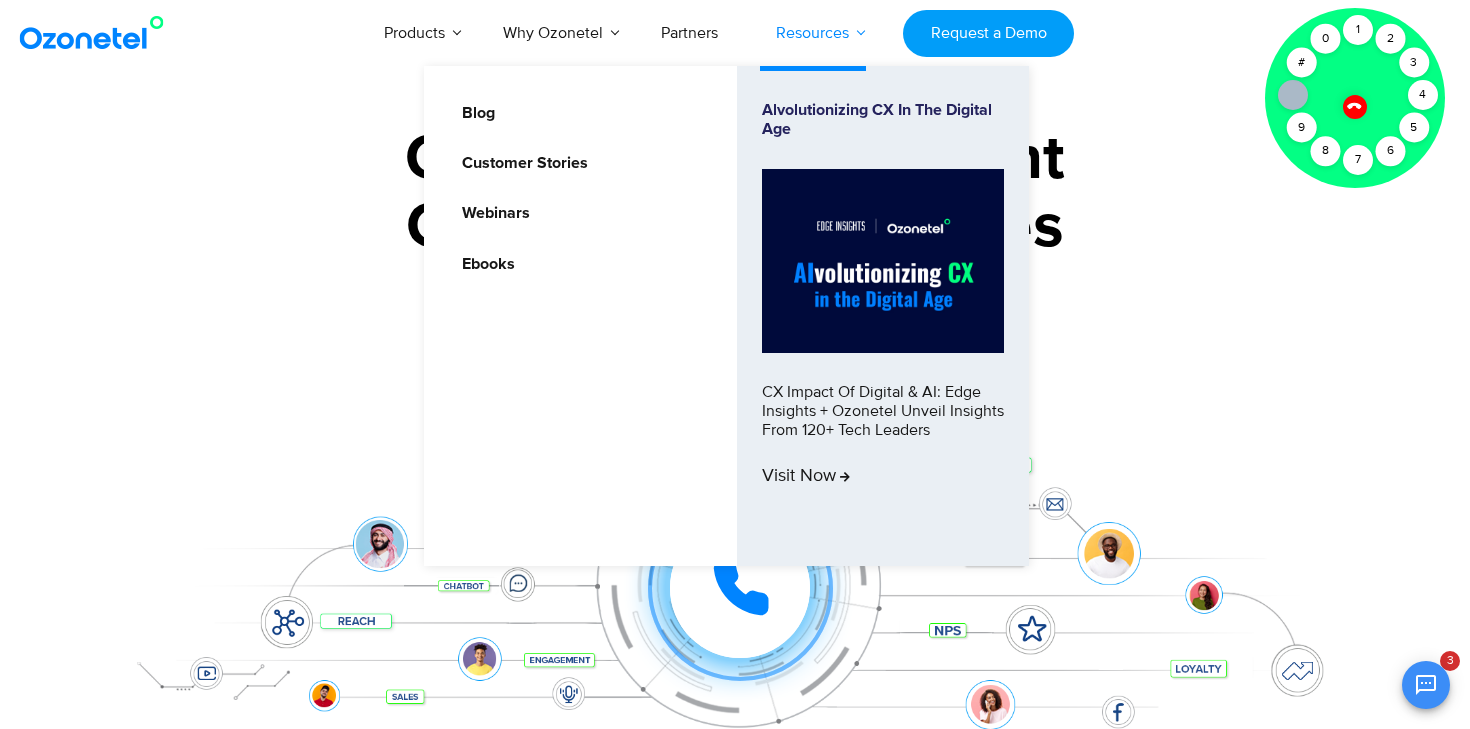 click on "Resources" at bounding box center [812, 33] 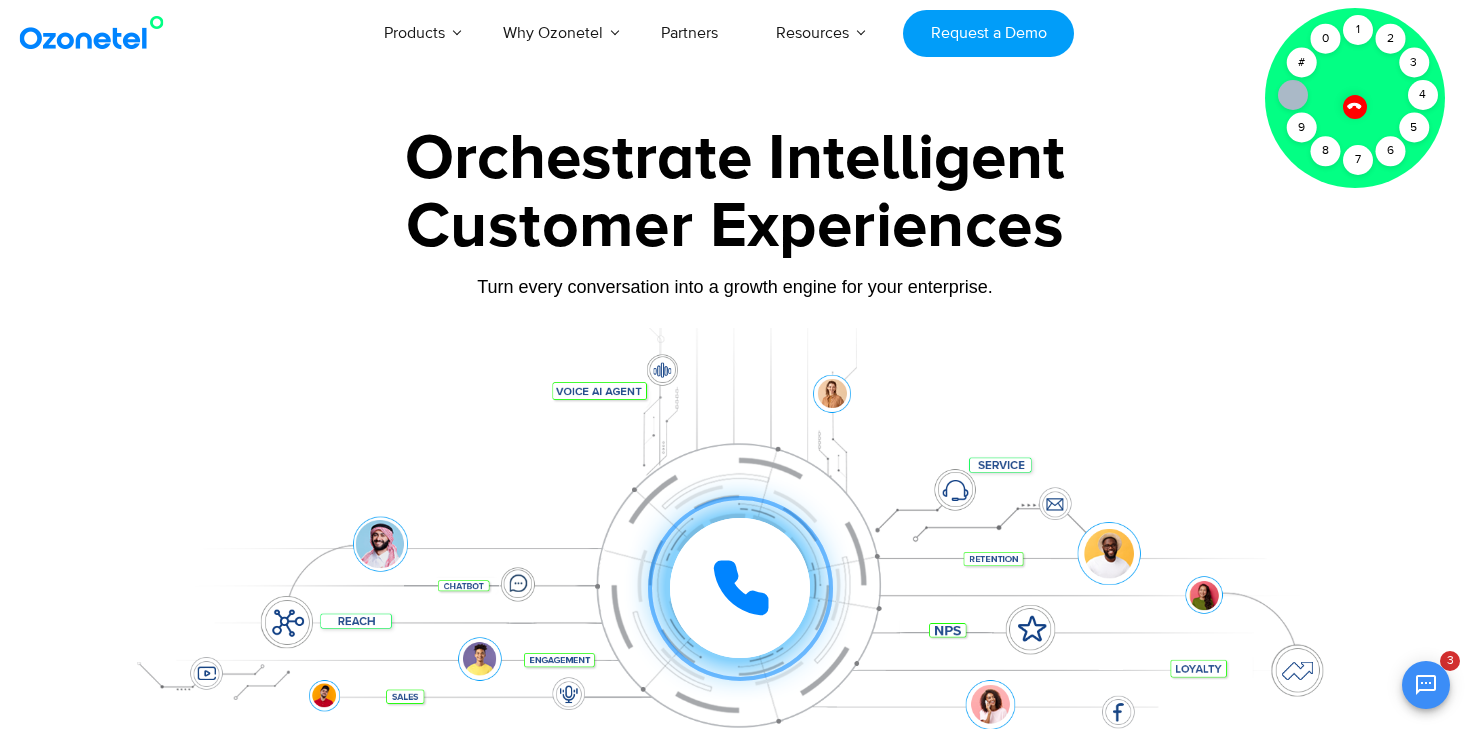 scroll, scrollTop: 0, scrollLeft: 7, axis: horizontal 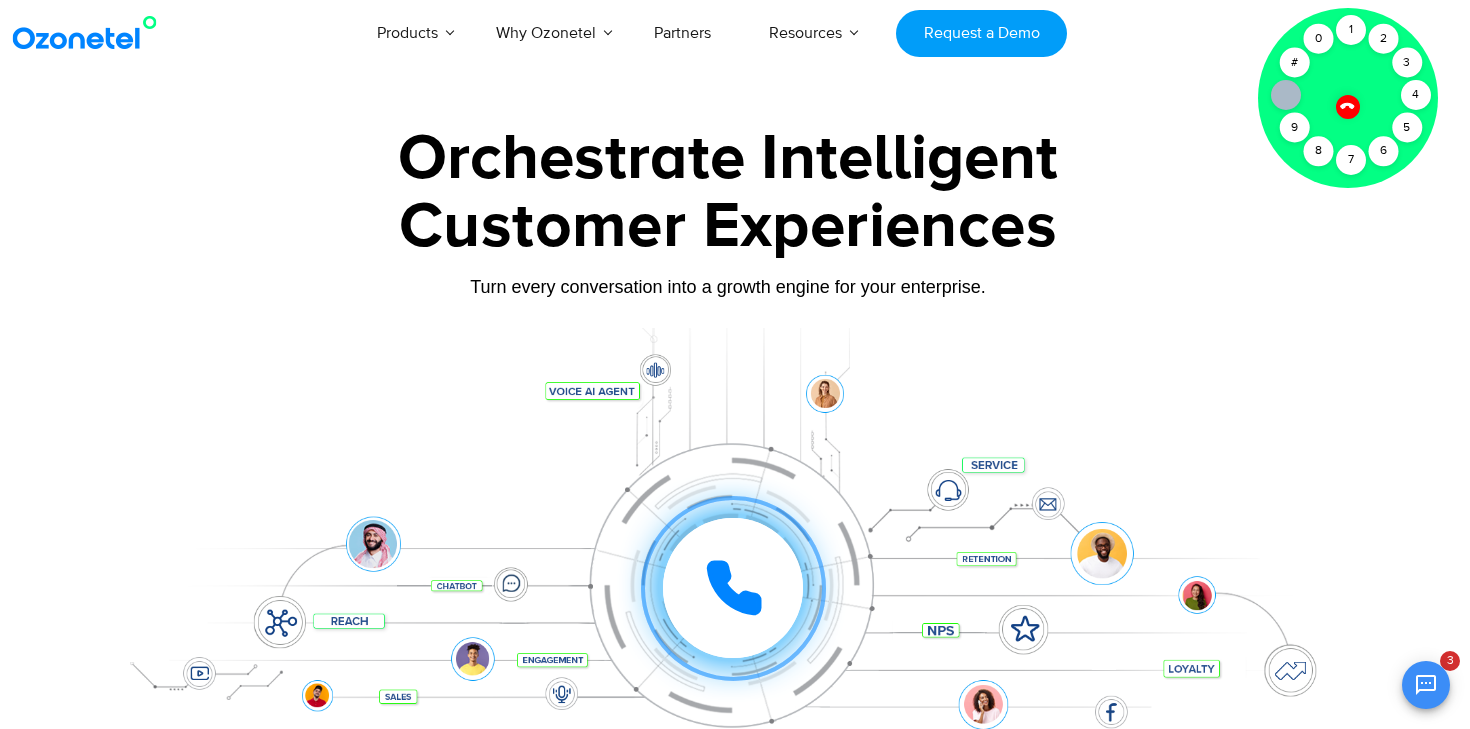 drag, startPoint x: 1372, startPoint y: 111, endPoint x: 1350, endPoint y: 110, distance: 22.022715 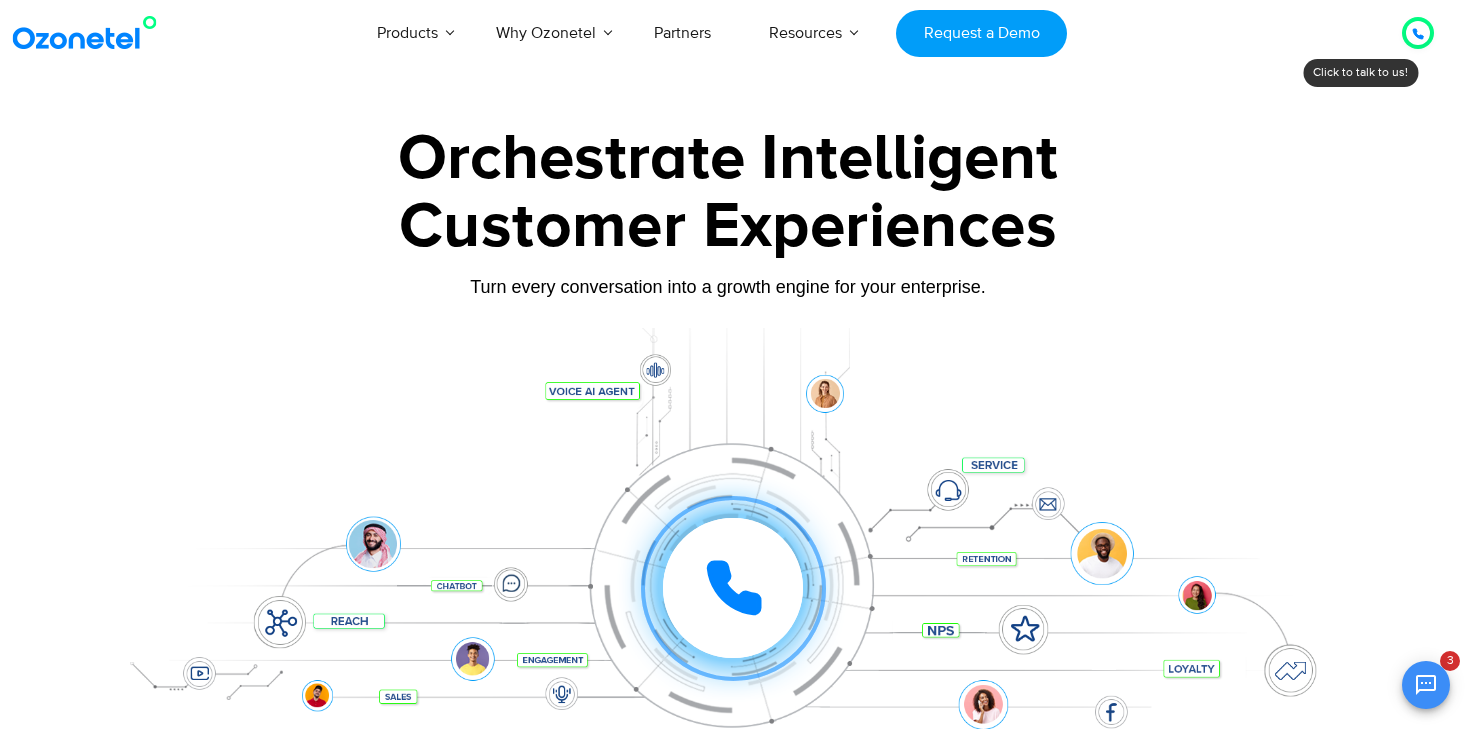drag, startPoint x: 382, startPoint y: 153, endPoint x: 1201, endPoint y: 599, distance: 932.56476 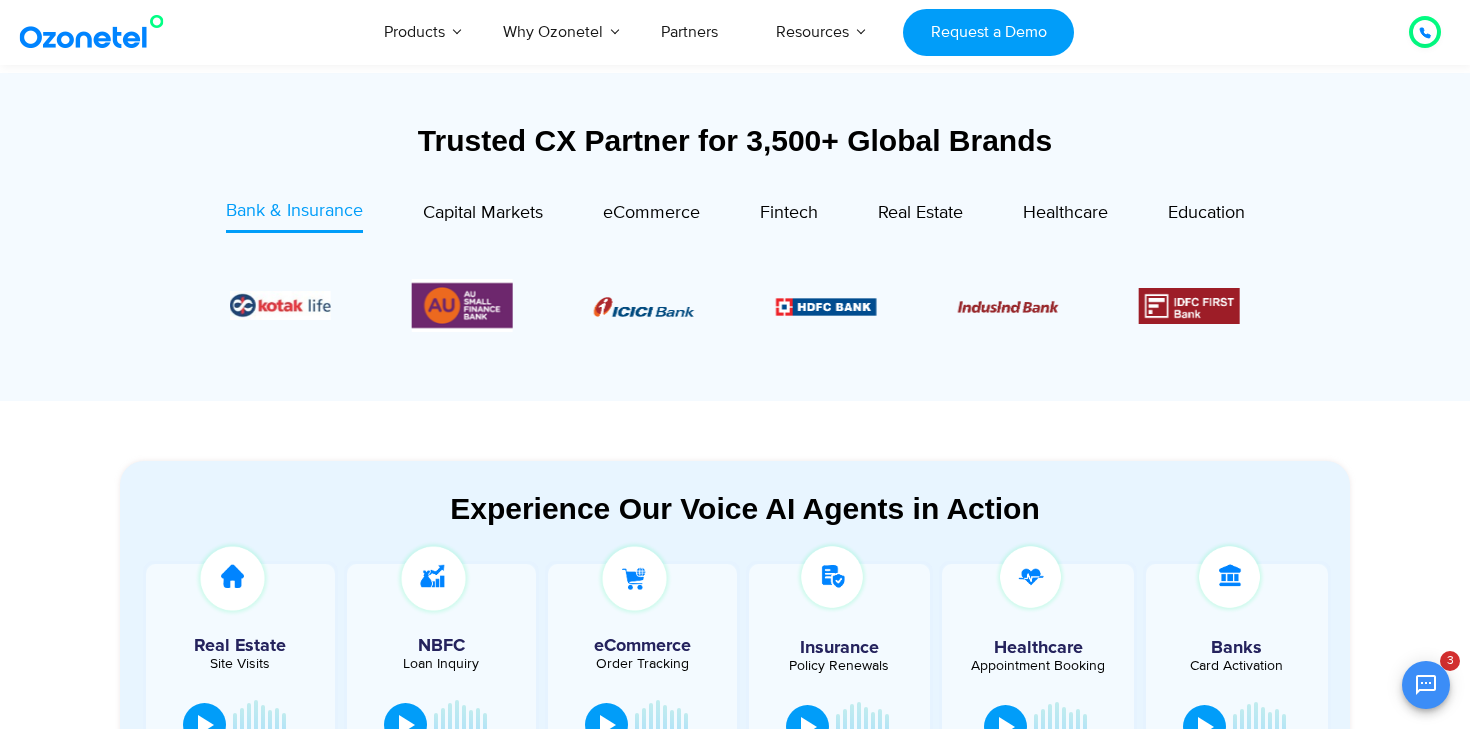 scroll, scrollTop: 726, scrollLeft: 0, axis: vertical 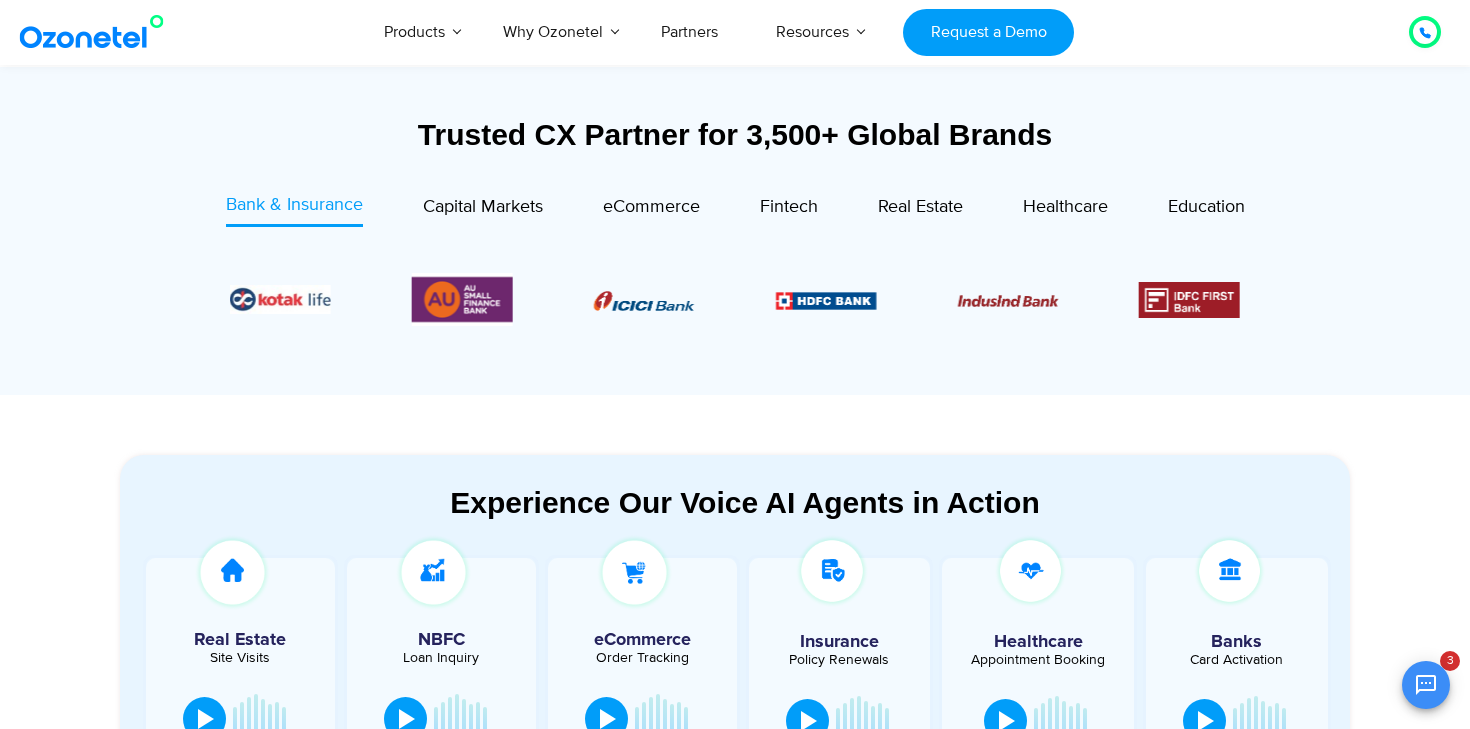 drag, startPoint x: 370, startPoint y: 138, endPoint x: 1285, endPoint y: 682, distance: 1064.5004 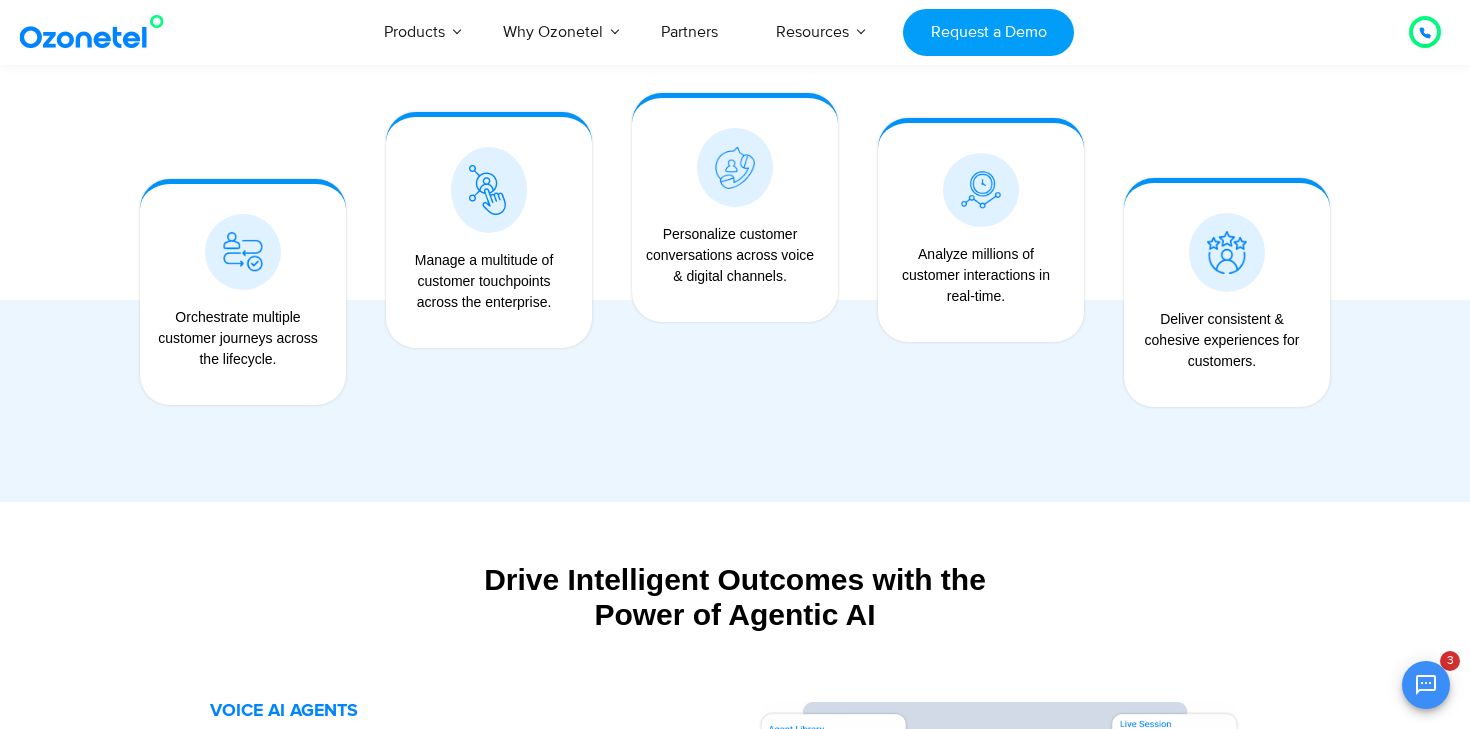 scroll, scrollTop: 1693, scrollLeft: 0, axis: vertical 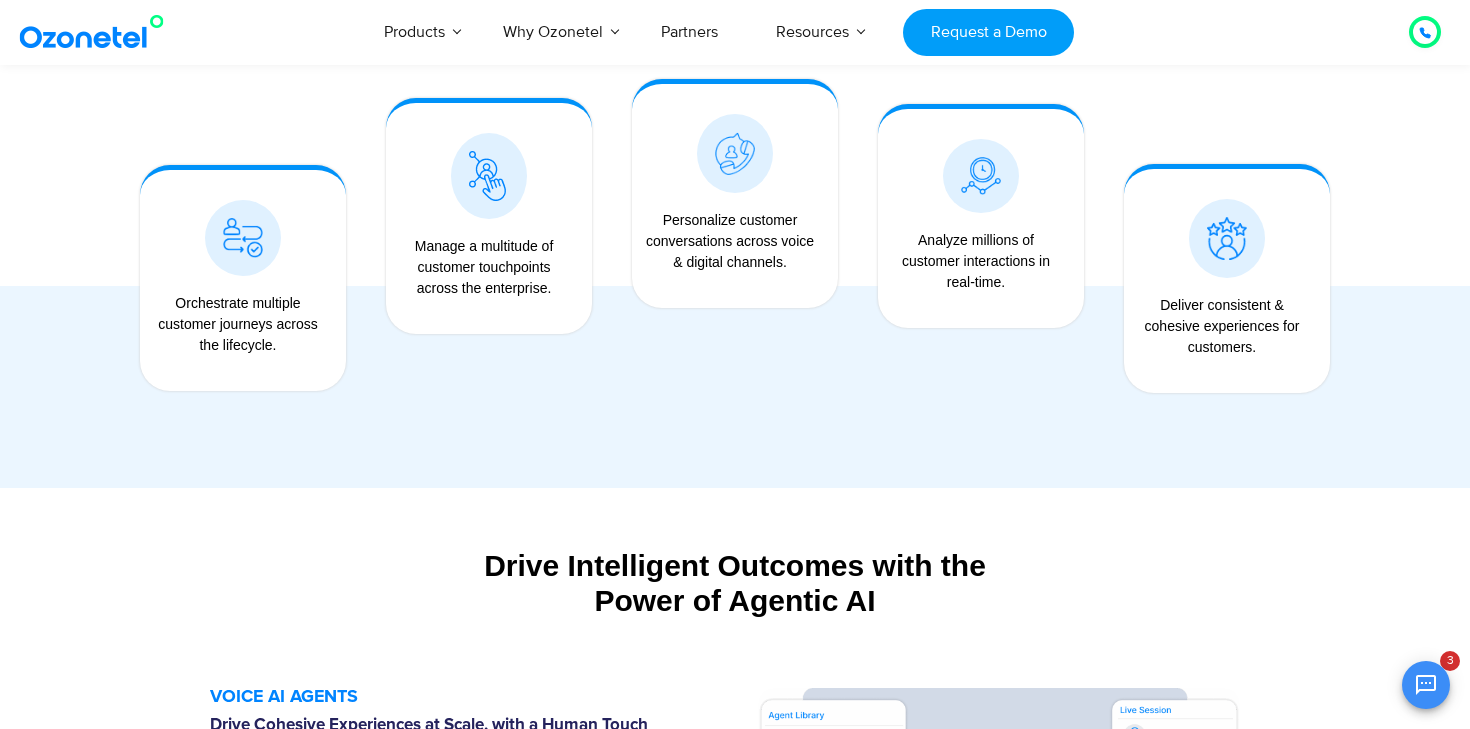 click on "Personalize customer conversations across voice & digital channels." at bounding box center [735, 253] 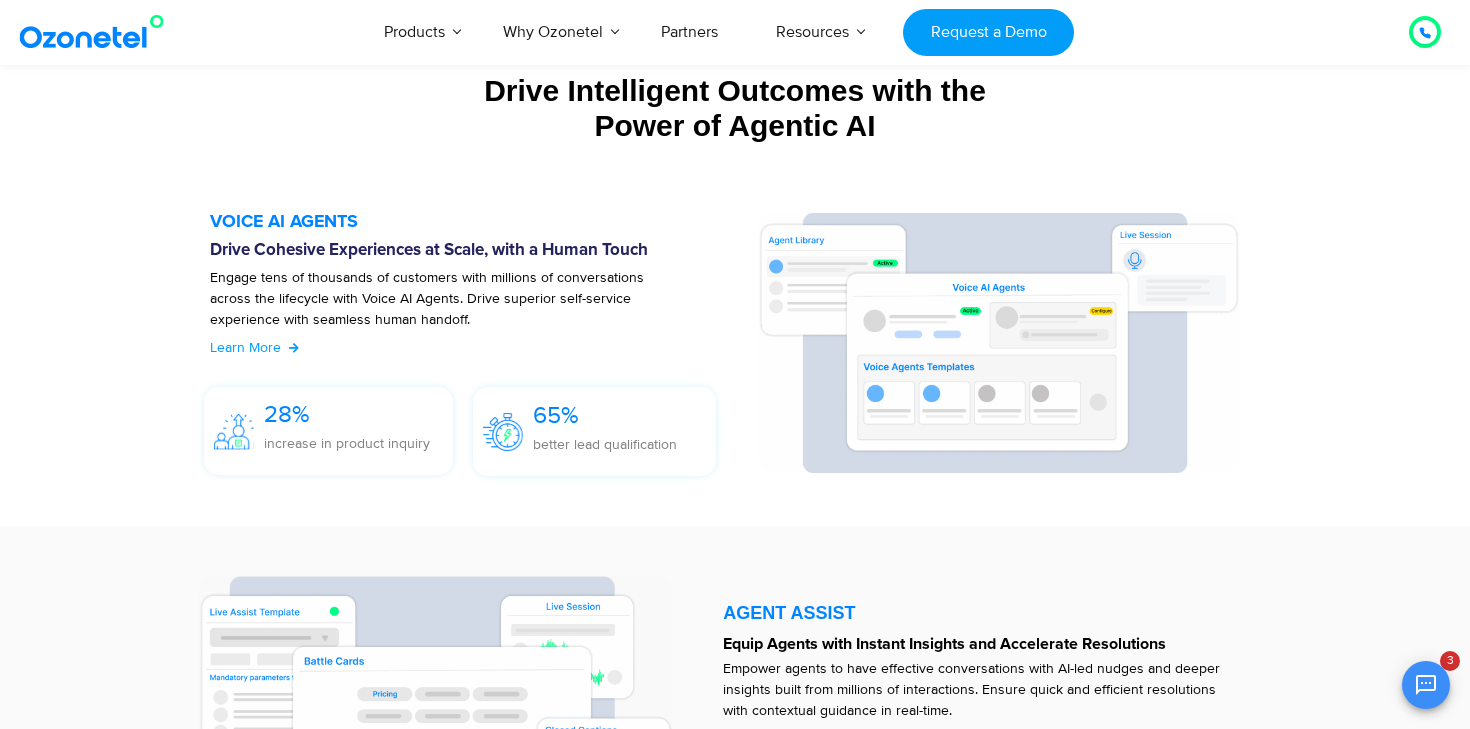 scroll, scrollTop: 2117, scrollLeft: 0, axis: vertical 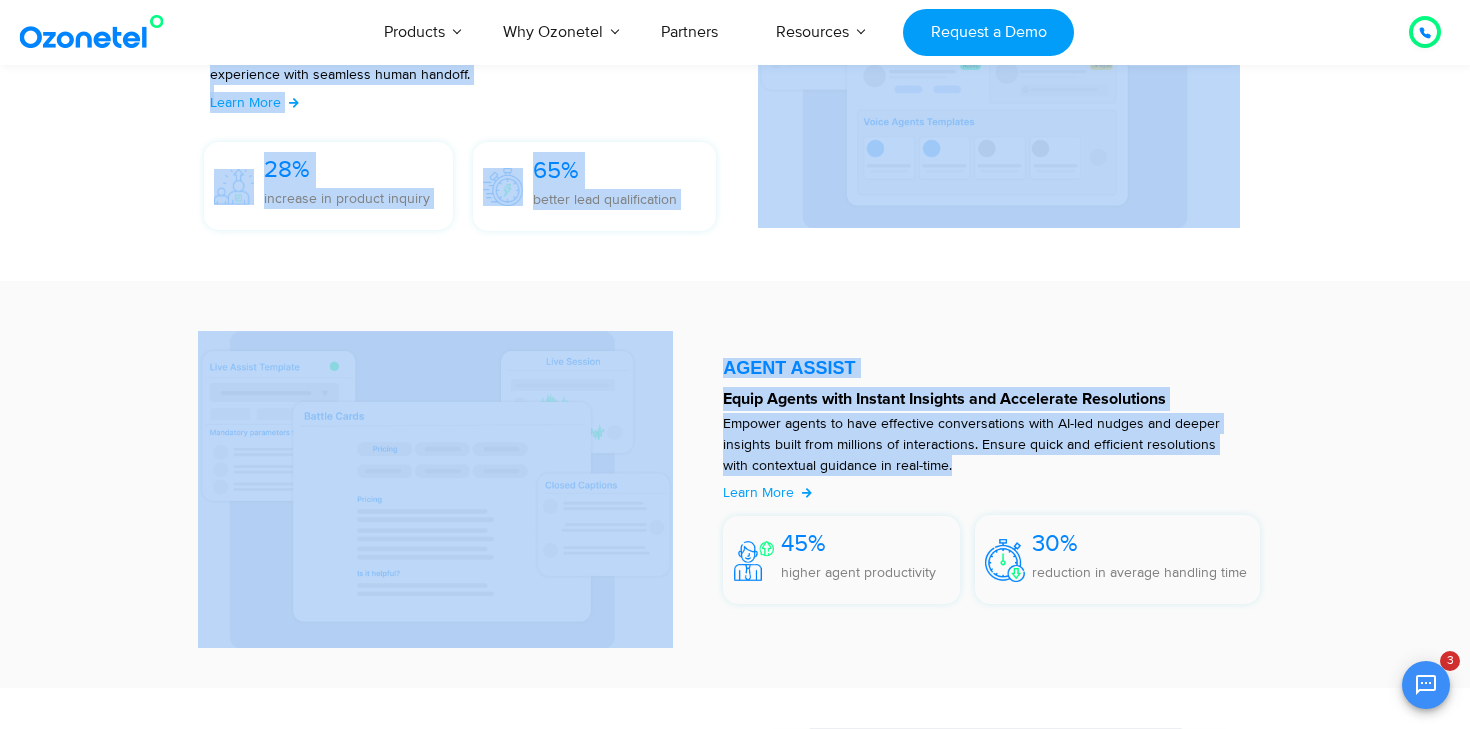 drag, startPoint x: 365, startPoint y: 122, endPoint x: 913, endPoint y: 489, distance: 659.54 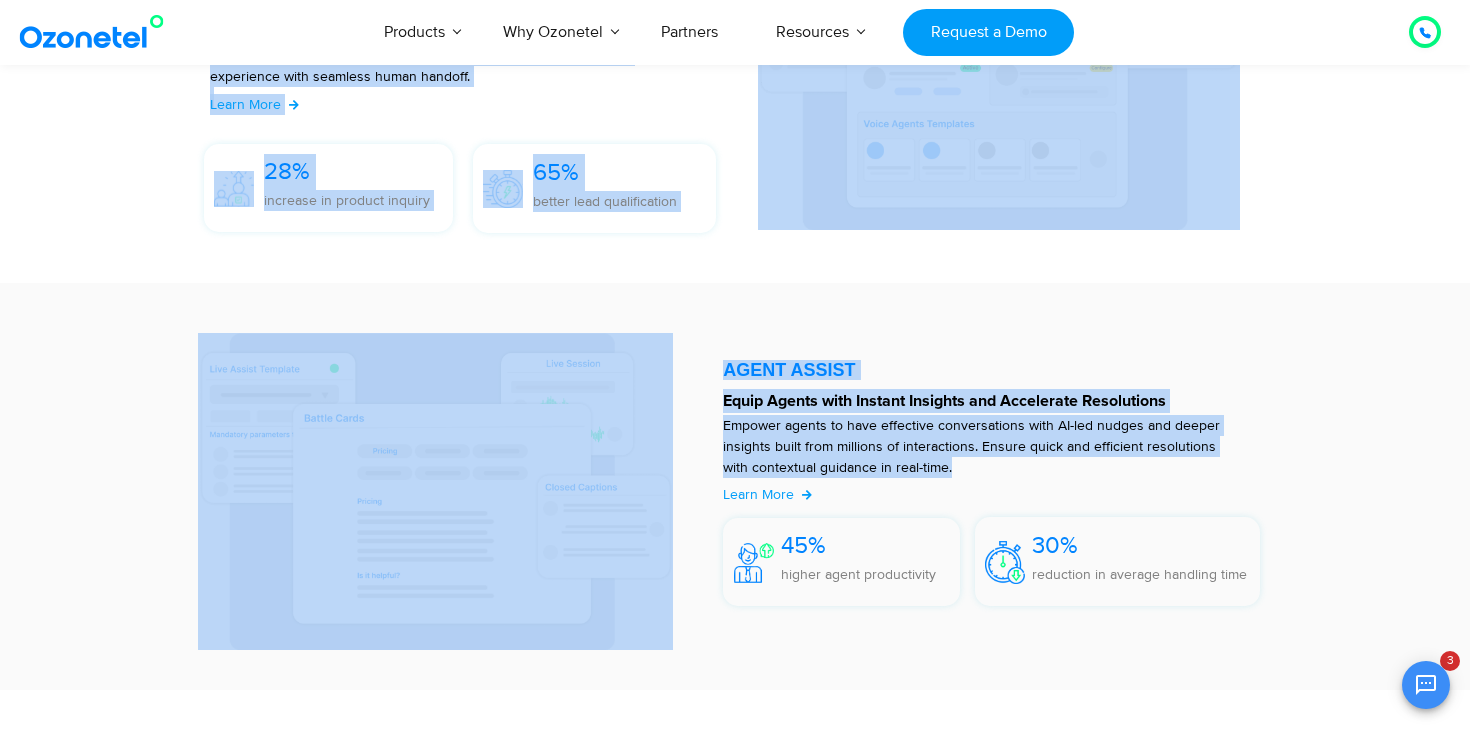click on "AGENT ASSIST
Equip Agents with Instant Insights and Accelerate Resolutions
Empower agents to have effective conversations with AI-led nudges and deeper insights built from millions of interactions. Ensure quick and efficient resolutions with contextual guidance in real-time.
Learn More
45%
higher agent productivity" at bounding box center (735, 486) 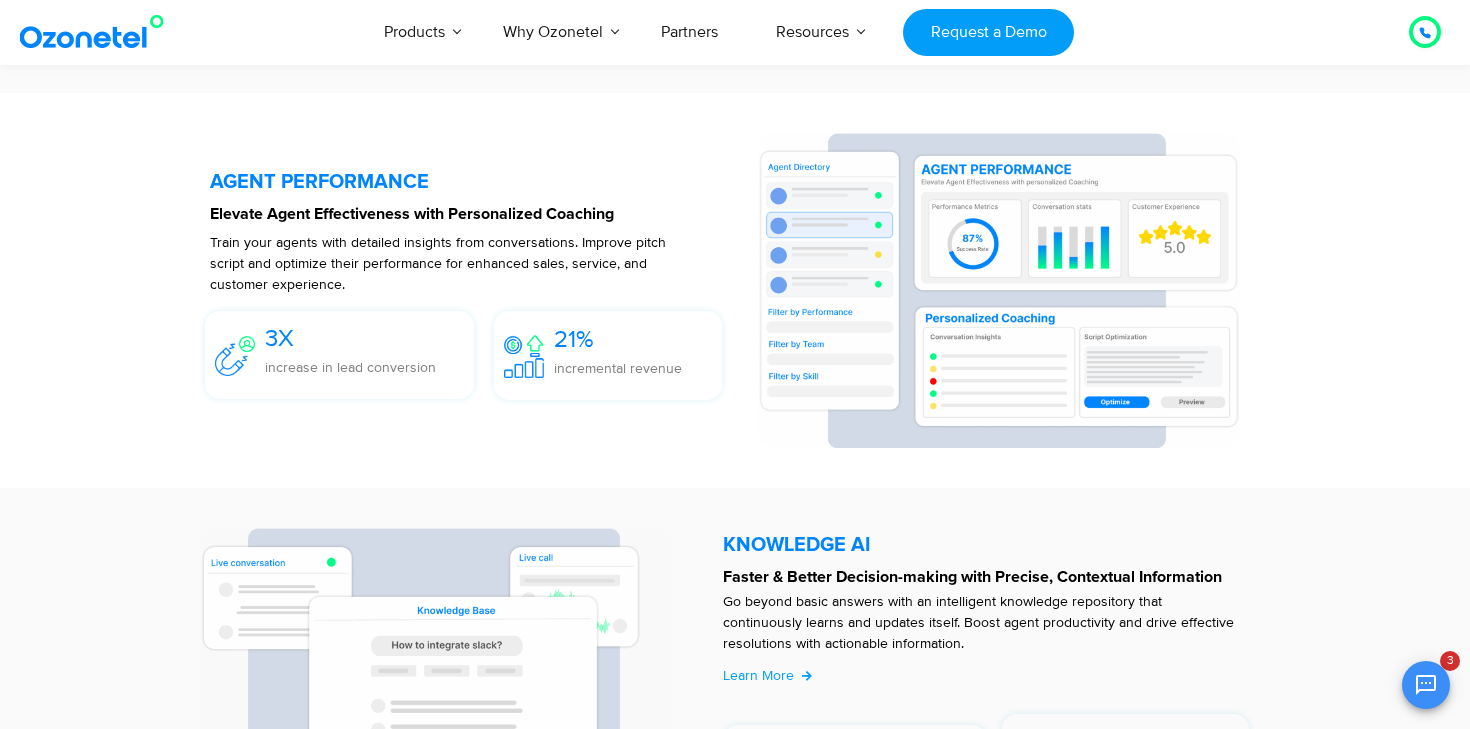 scroll, scrollTop: 3810, scrollLeft: 0, axis: vertical 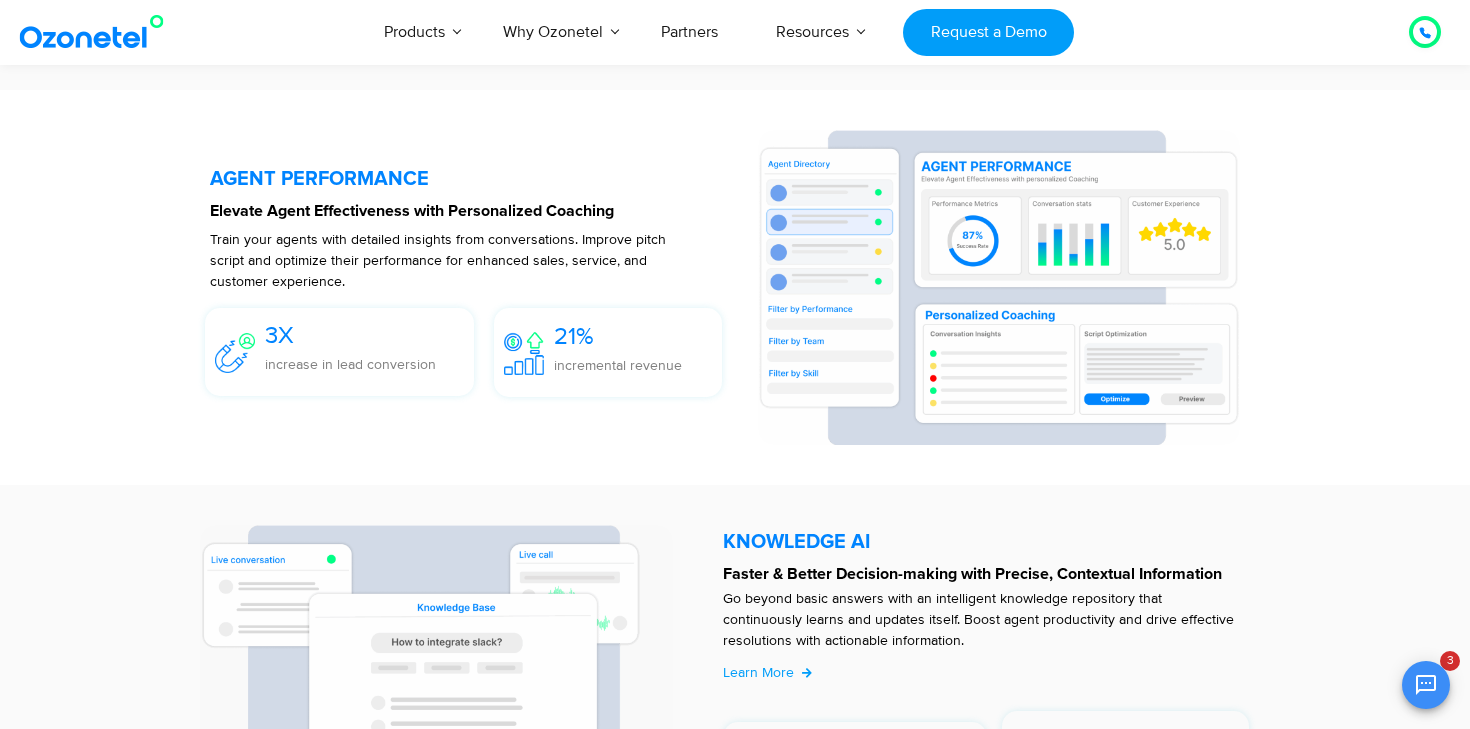 click on "AGENT PERFORMANCE
Elevate Agent Effectiveness with Personalized Coaching
Train your agents with detailed insights from conversations. Improve pitch script and optimize their performance for enhanced sales, service, and customer experience.
3X
increase in lead conversion
21%
incremental revenue" at bounding box center (735, 287) 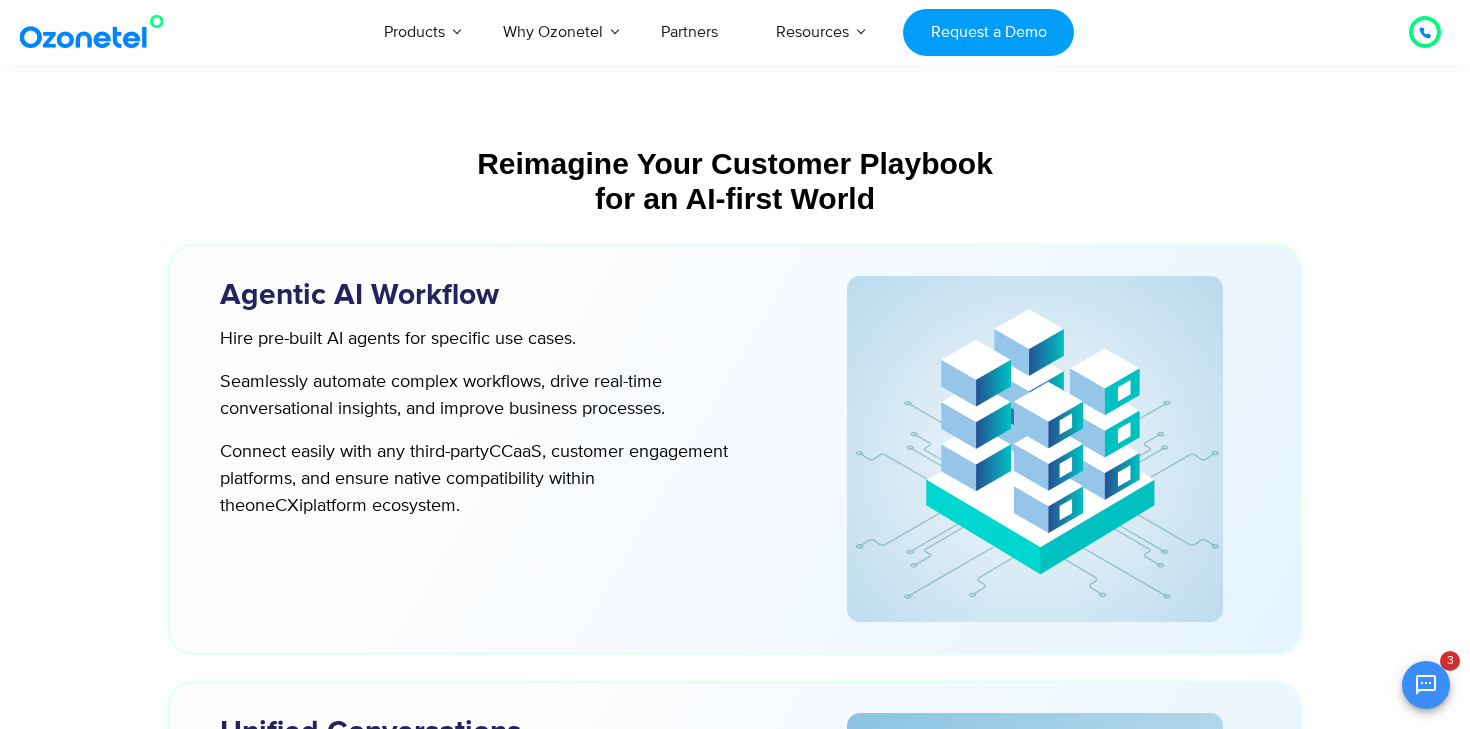 scroll, scrollTop: 5143, scrollLeft: 0, axis: vertical 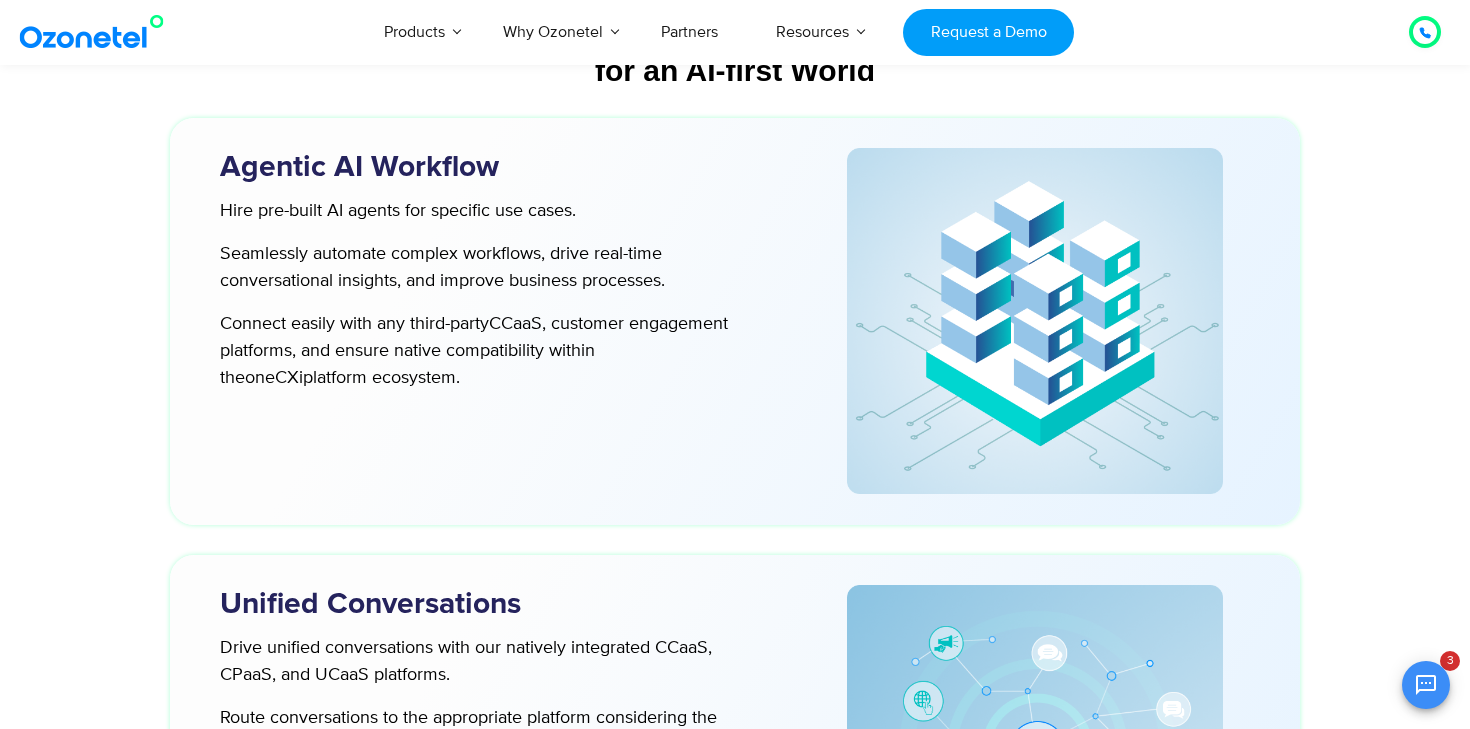 drag, startPoint x: 222, startPoint y: 152, endPoint x: 380, endPoint y: 379, distance: 276.57367 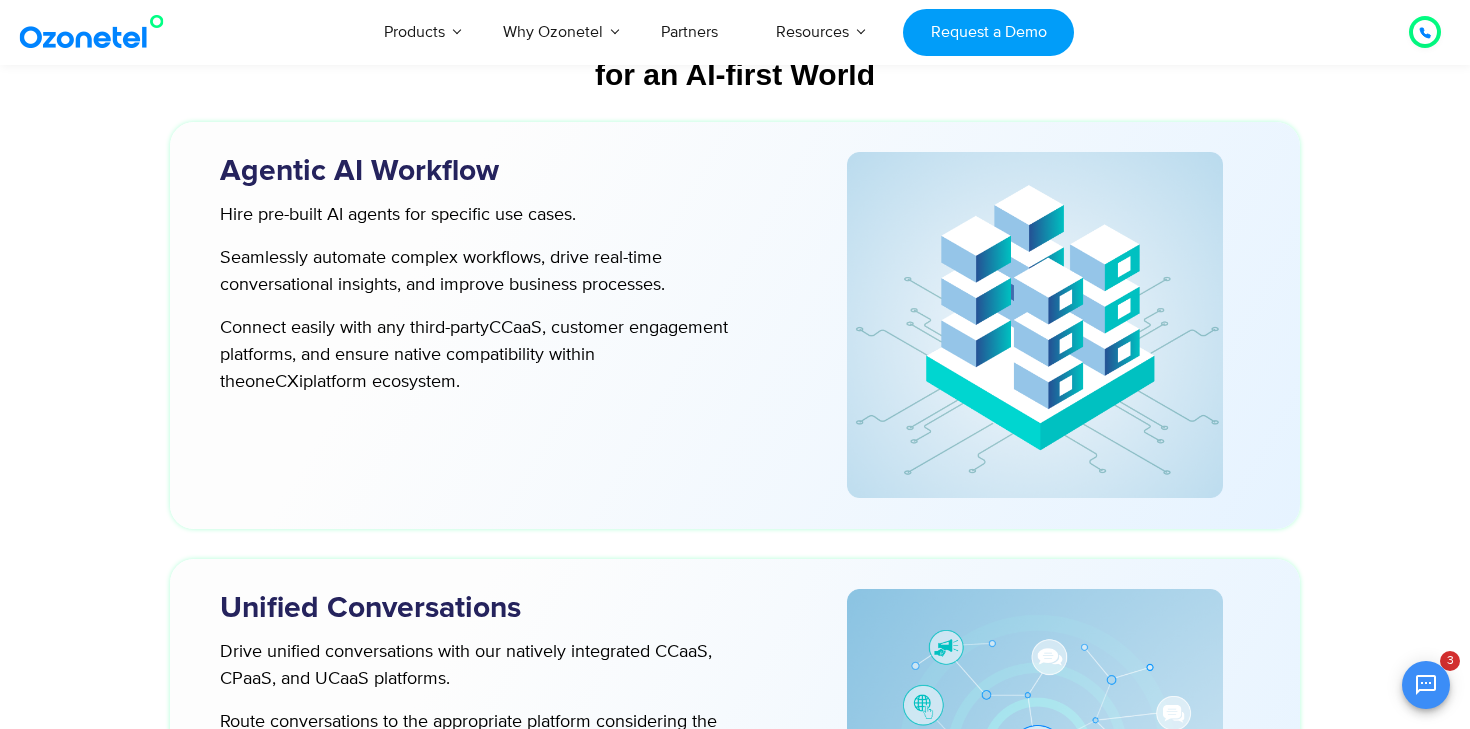 click on "Hire pre-built AI agents for specific use cases. Seamlessly automate complex workflows, drive real-time conversational insights, and improve business processes. Connect easily with any third-party  CCaaS , customer engagement platforms, and ensure native compatibility within the  oneCXi  platform ecosystem." at bounding box center (469, 299) 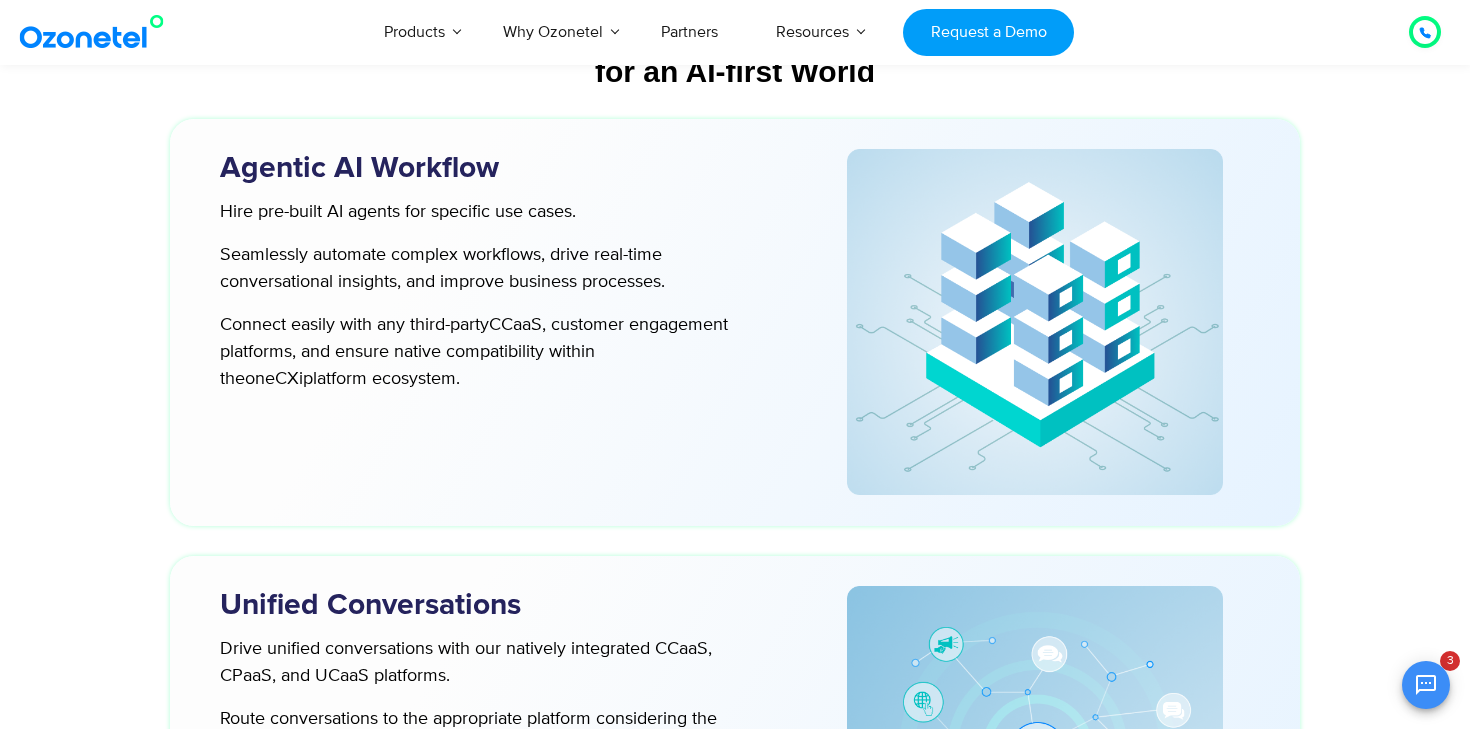 drag, startPoint x: 227, startPoint y: 177, endPoint x: 377, endPoint y: 373, distance: 246.81168 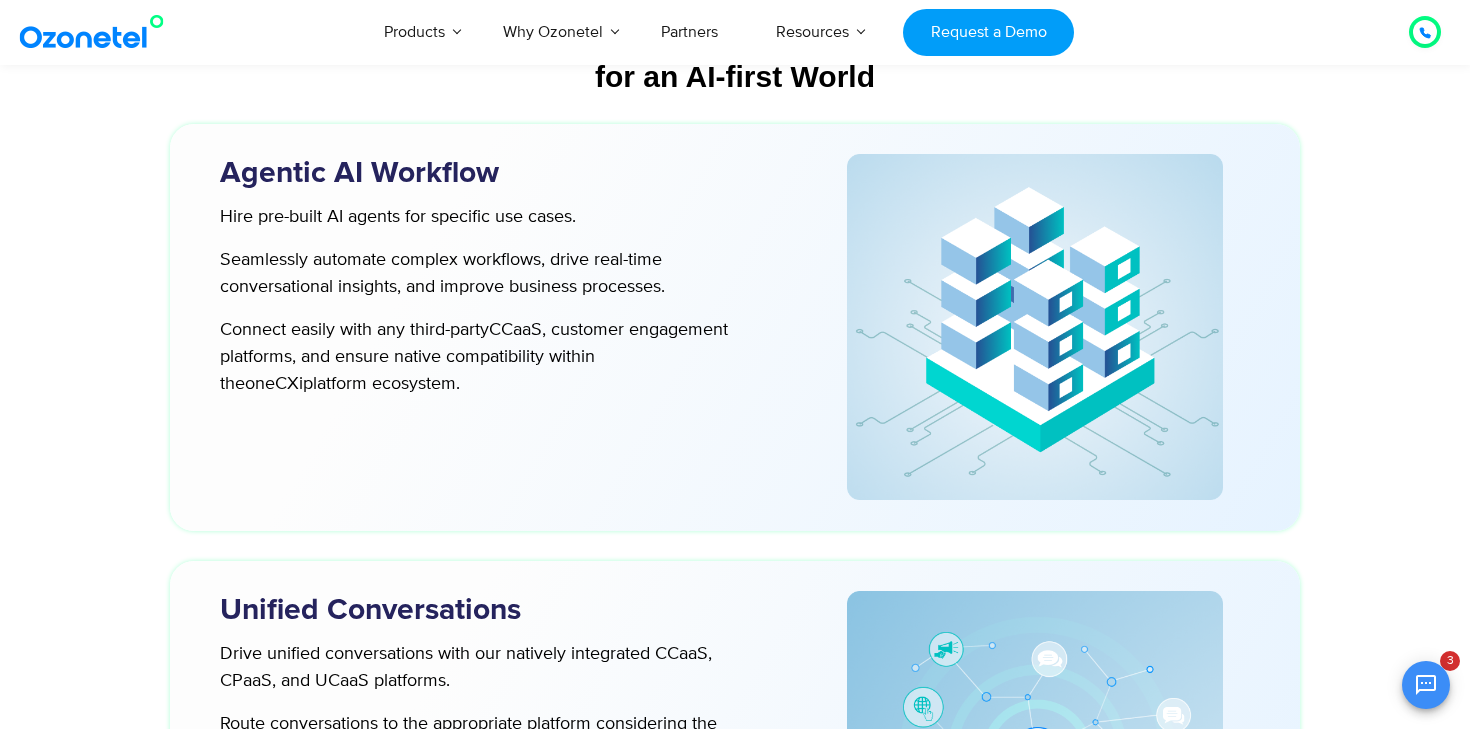 copy on "Agentic AI Workflow
Hire pre-built AI agents for specific use cases. Seamlessly automate complex workflows, drive real-time conversational insights, and improve business processes. Connect easily with any third-party  CCaaS , customer engagement platforms, and ensure native compatibility within the  oneCXi  platform ecosystem." 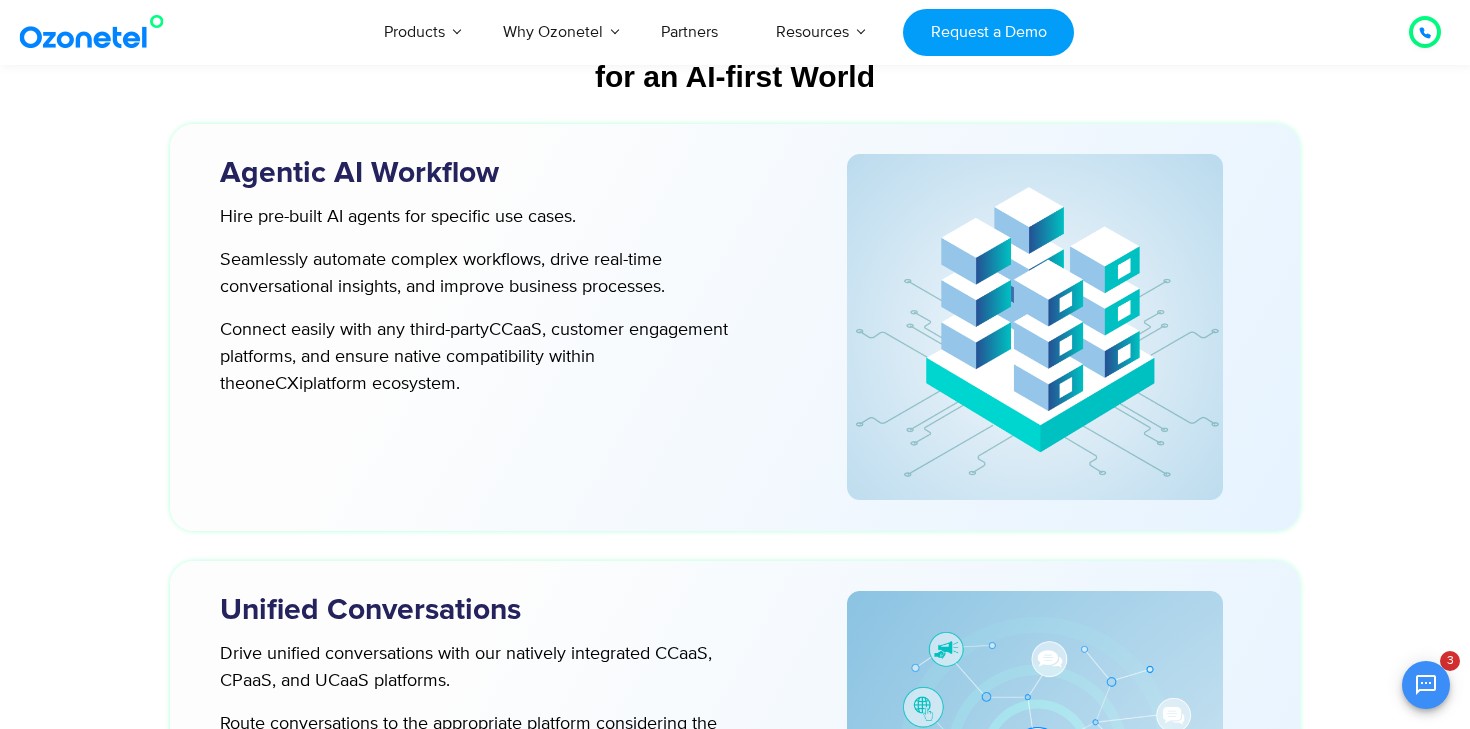 drag, startPoint x: 220, startPoint y: 171, endPoint x: 379, endPoint y: 399, distance: 277.96582 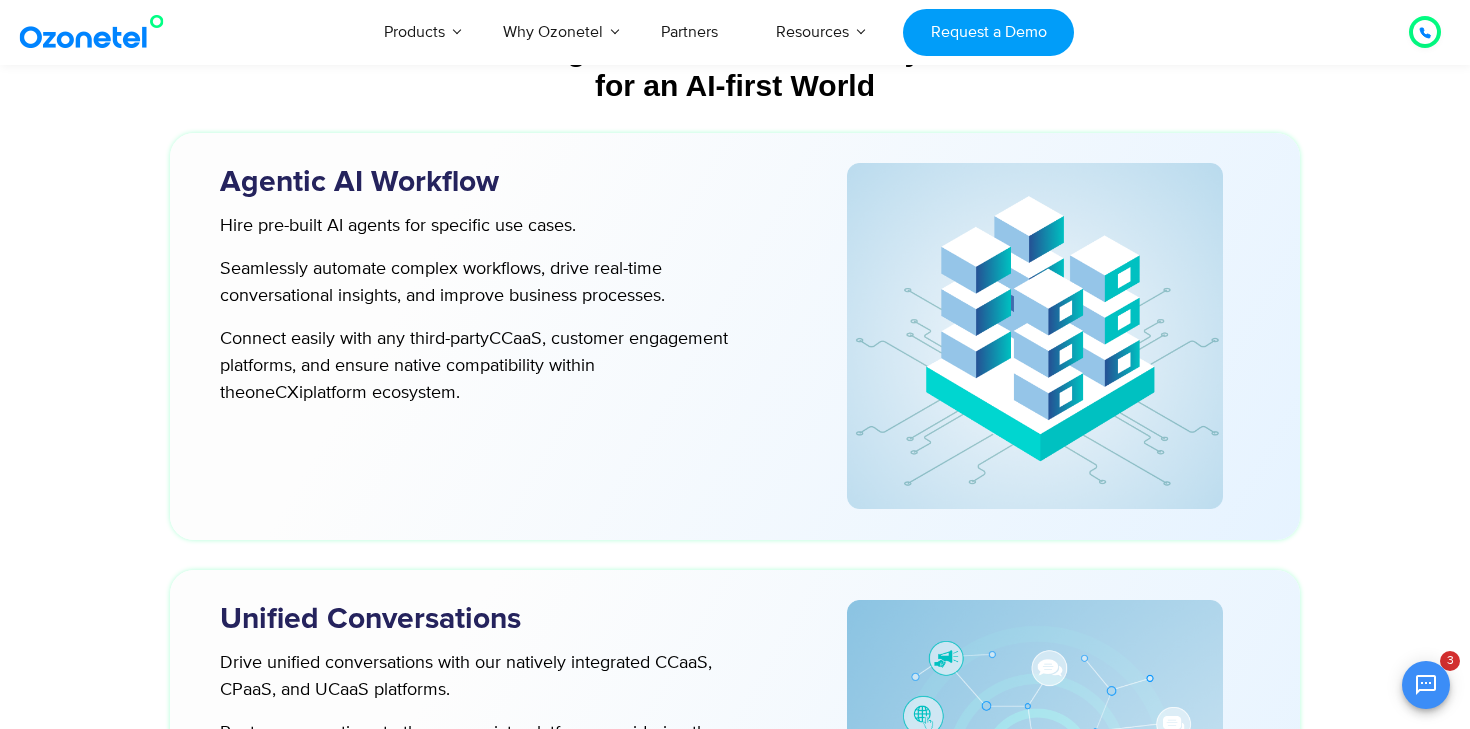 copy on "Agentic AI Workflow
Hire pre-built AI agents for specific use cases. Seamlessly automate complex workflows, drive real-time conversational insights, and improve business processes. Connect easily with any third-party  CCaaS , customer engagement platforms, and ensure native compatibility within the  oneCXi  platform ecosystem." 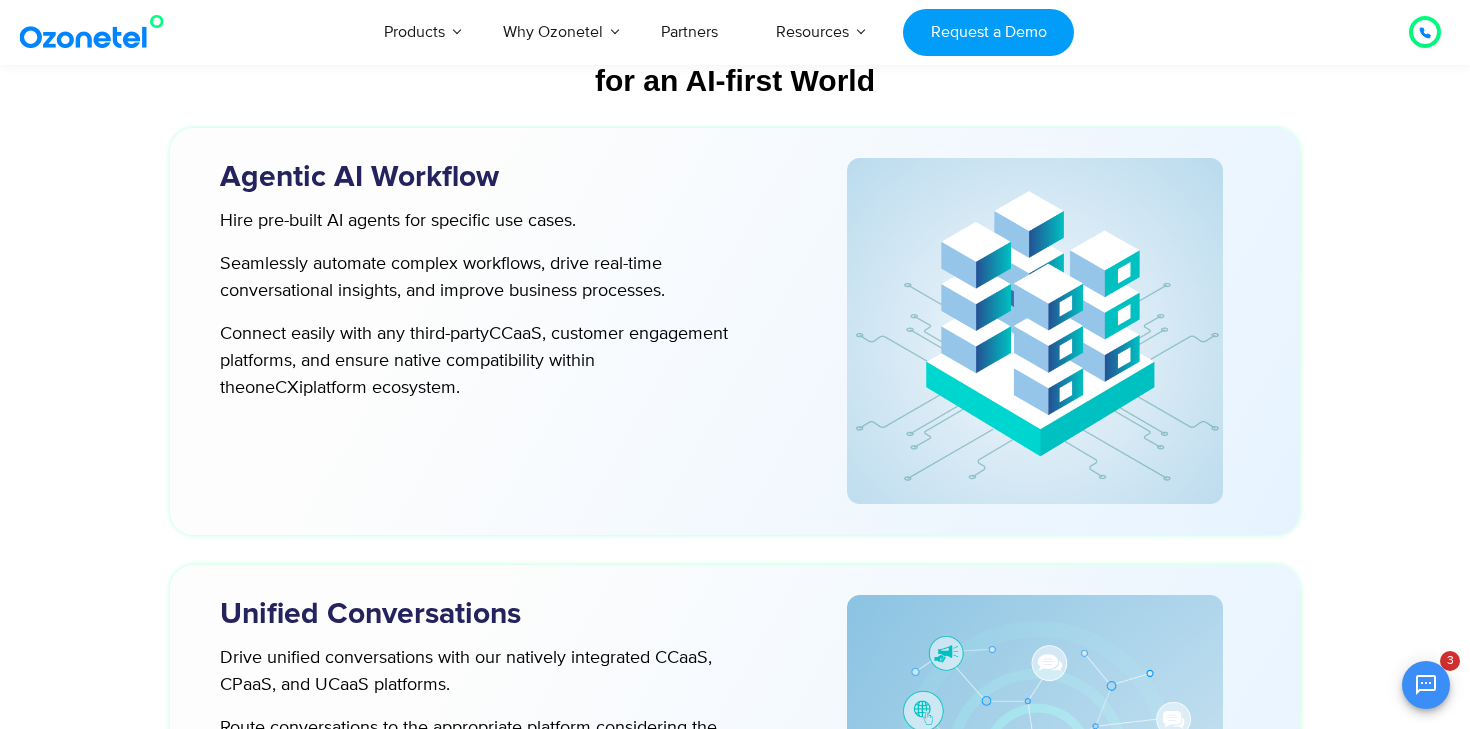 drag, startPoint x: 221, startPoint y: 179, endPoint x: 421, endPoint y: 387, distance: 288.55502 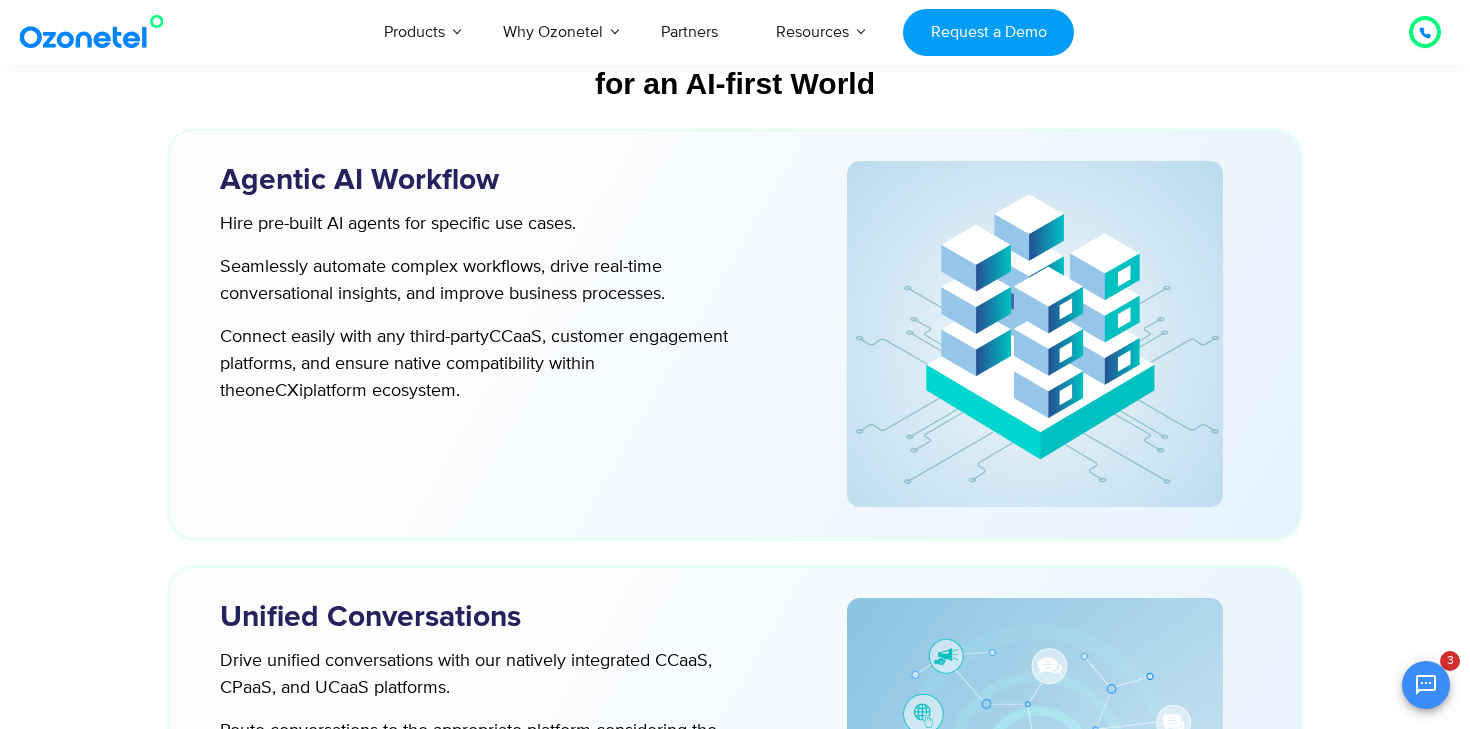 copy on "Agentic AI Workflow
Hire pre-built AI agents for specific use cases. Seamlessly automate complex workflows, drive real-time conversational insights, and improve business processes. Connect easily with any third-party  CCaaS , customer engagement platforms, and ensure native compatibility within the  oneCXi  platform ecosystem." 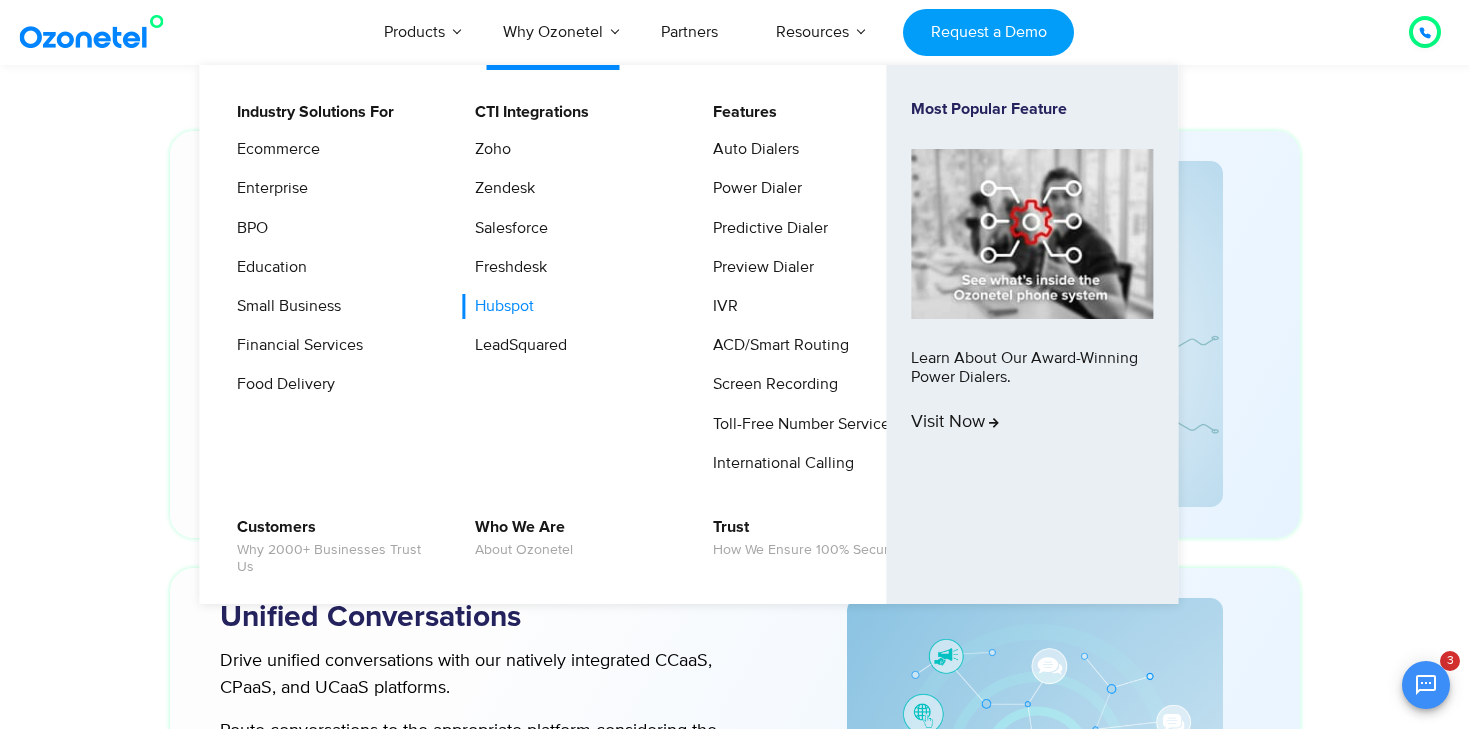 click on "Hubspot" at bounding box center [499, 306] 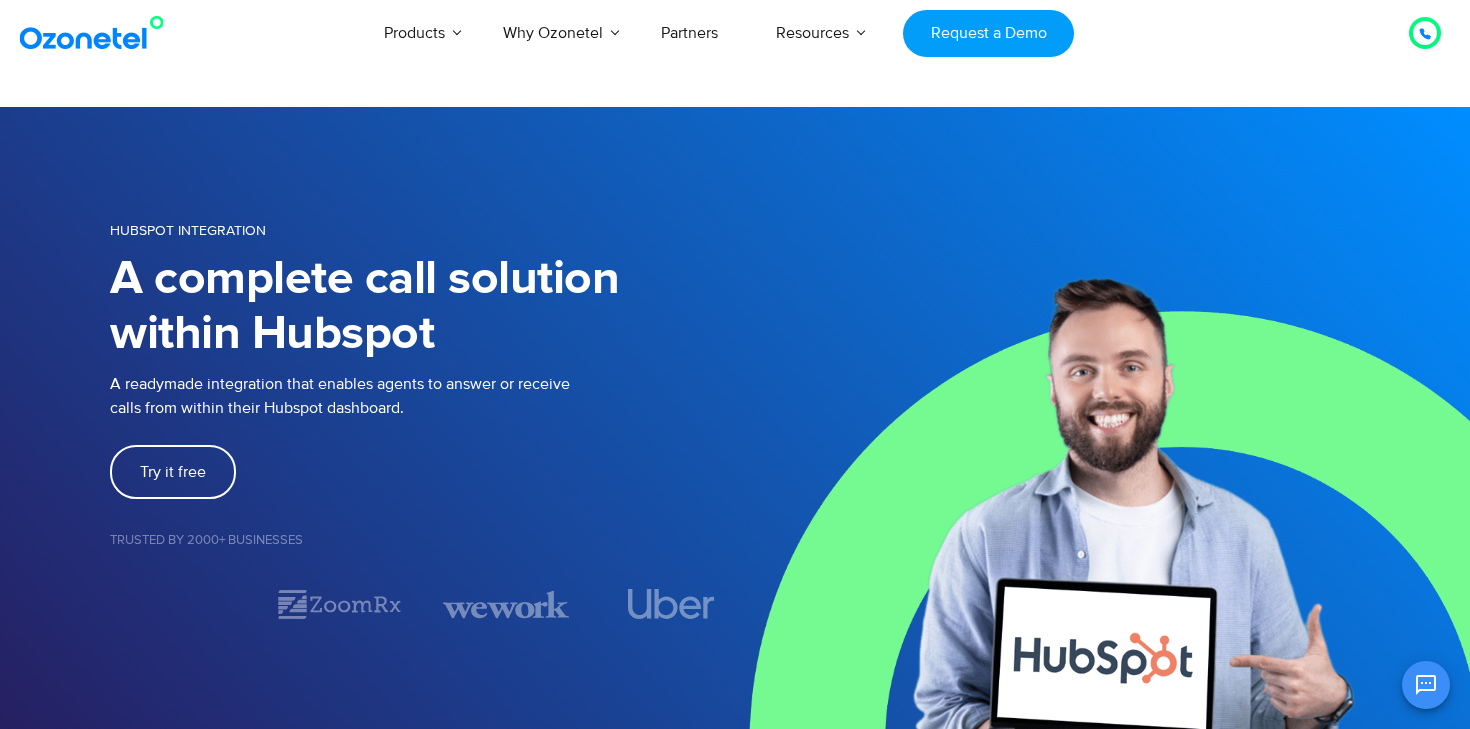 scroll, scrollTop: 0, scrollLeft: 0, axis: both 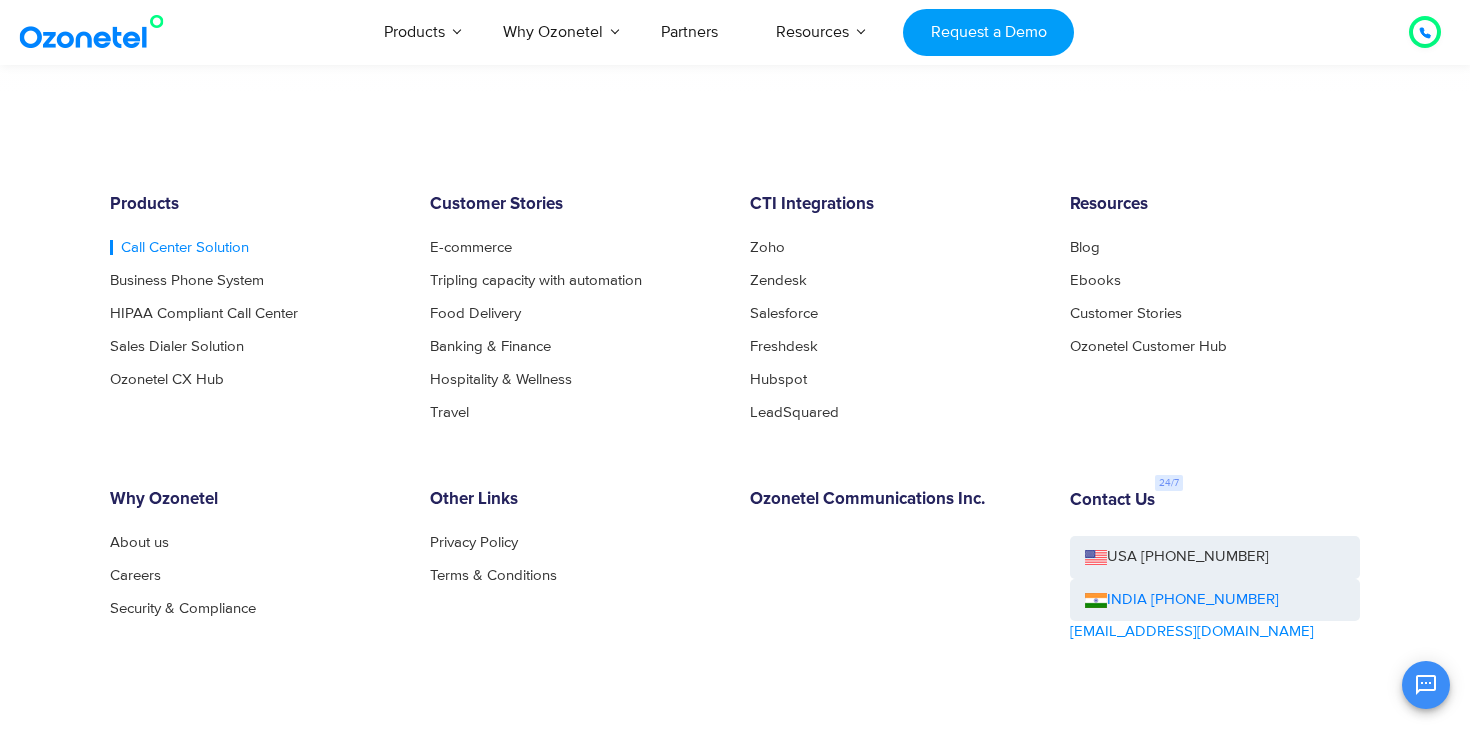 click on "Call Center Solution" at bounding box center (179, 247) 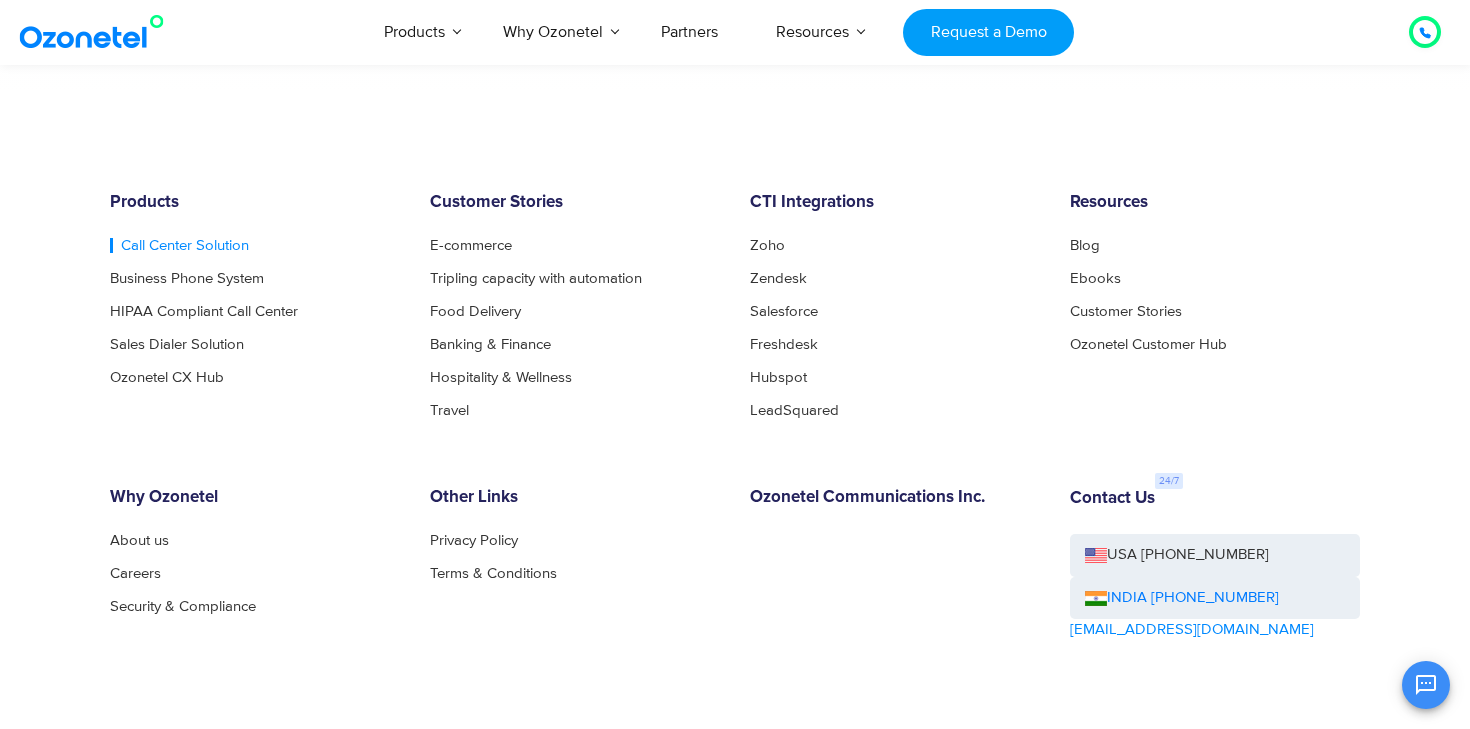 scroll, scrollTop: 4677, scrollLeft: 0, axis: vertical 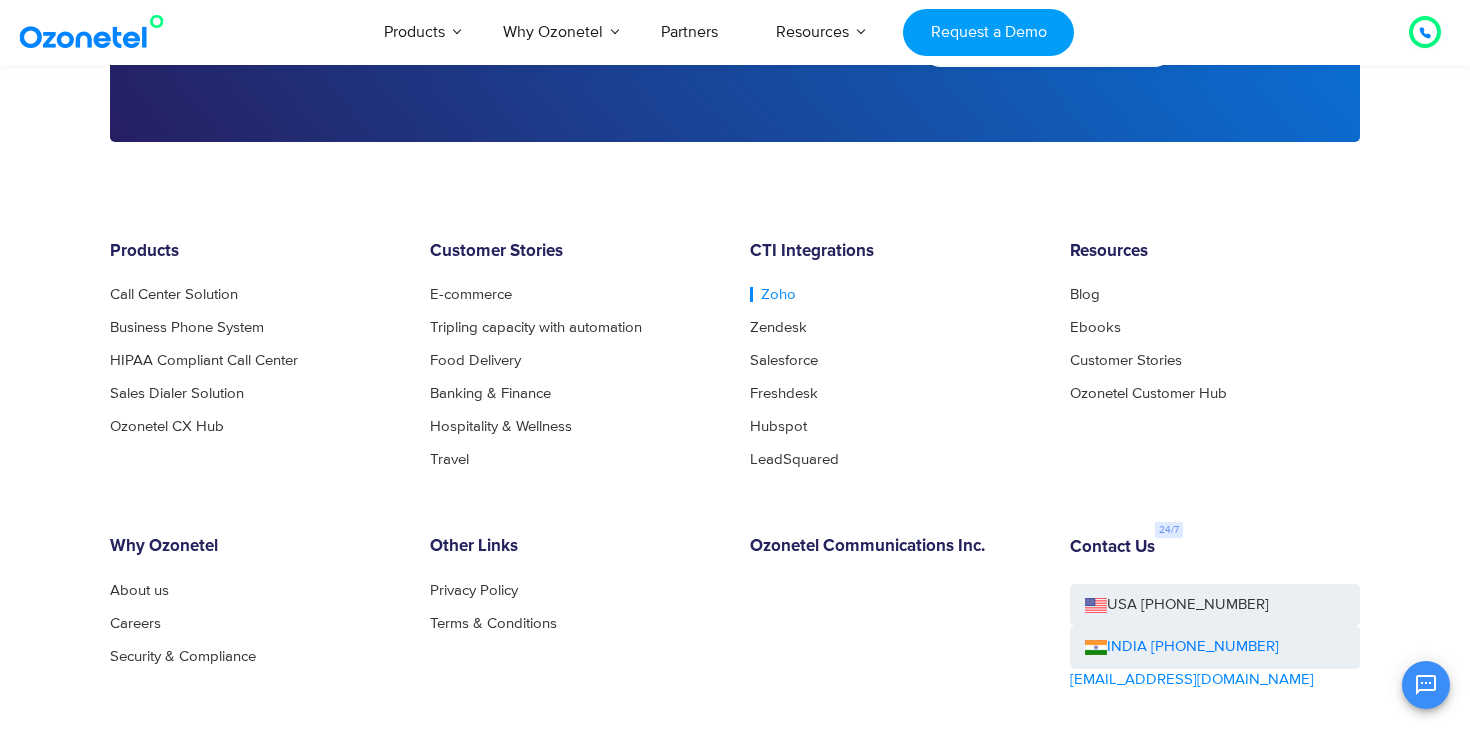 click on "Zoho" at bounding box center (773, 294) 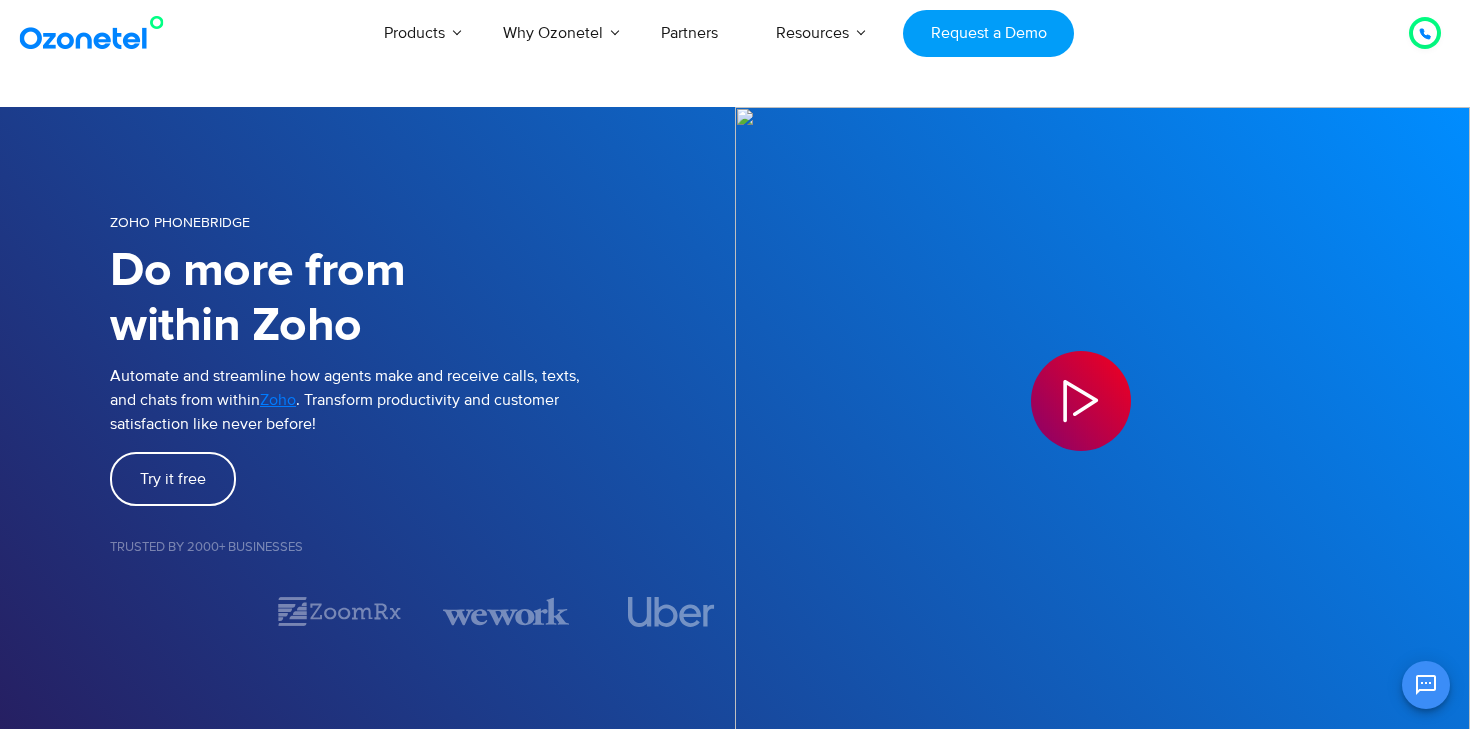 scroll, scrollTop: 22, scrollLeft: 0, axis: vertical 